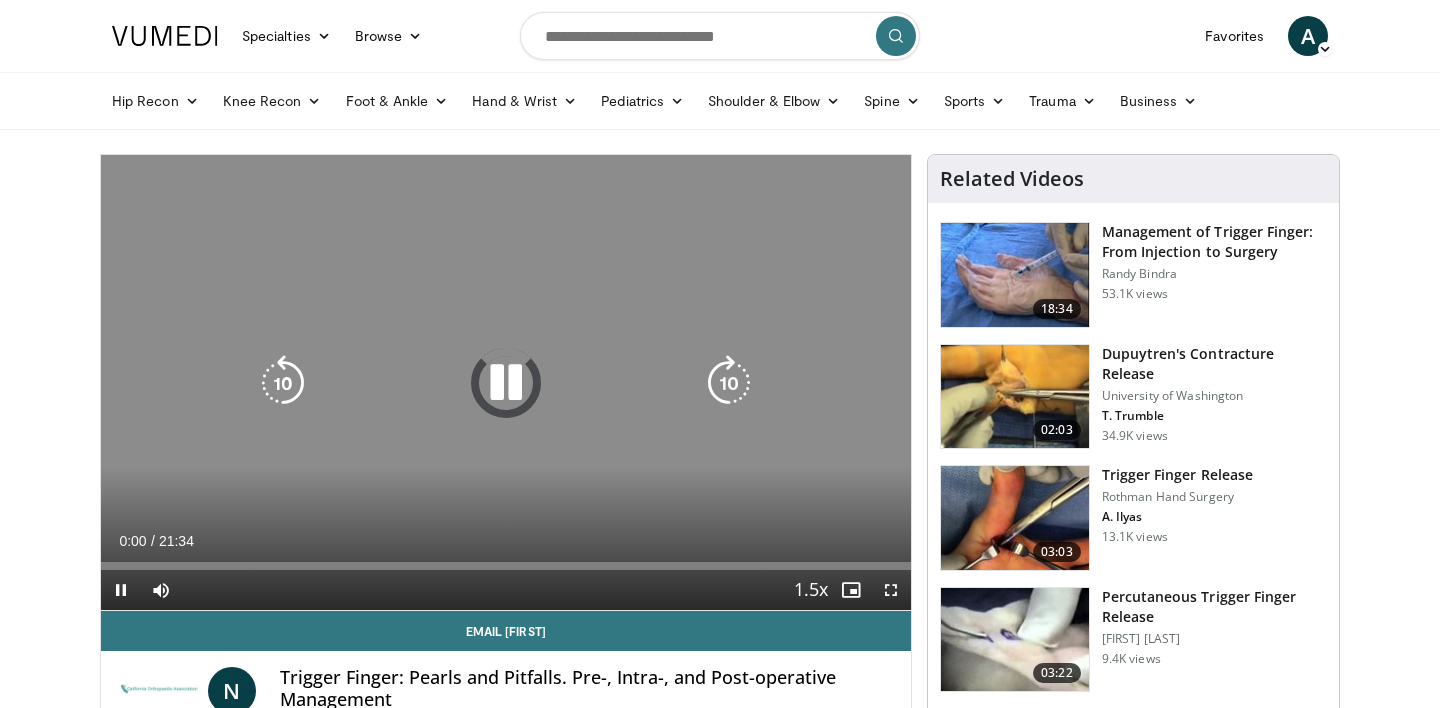 scroll, scrollTop: 37, scrollLeft: 0, axis: vertical 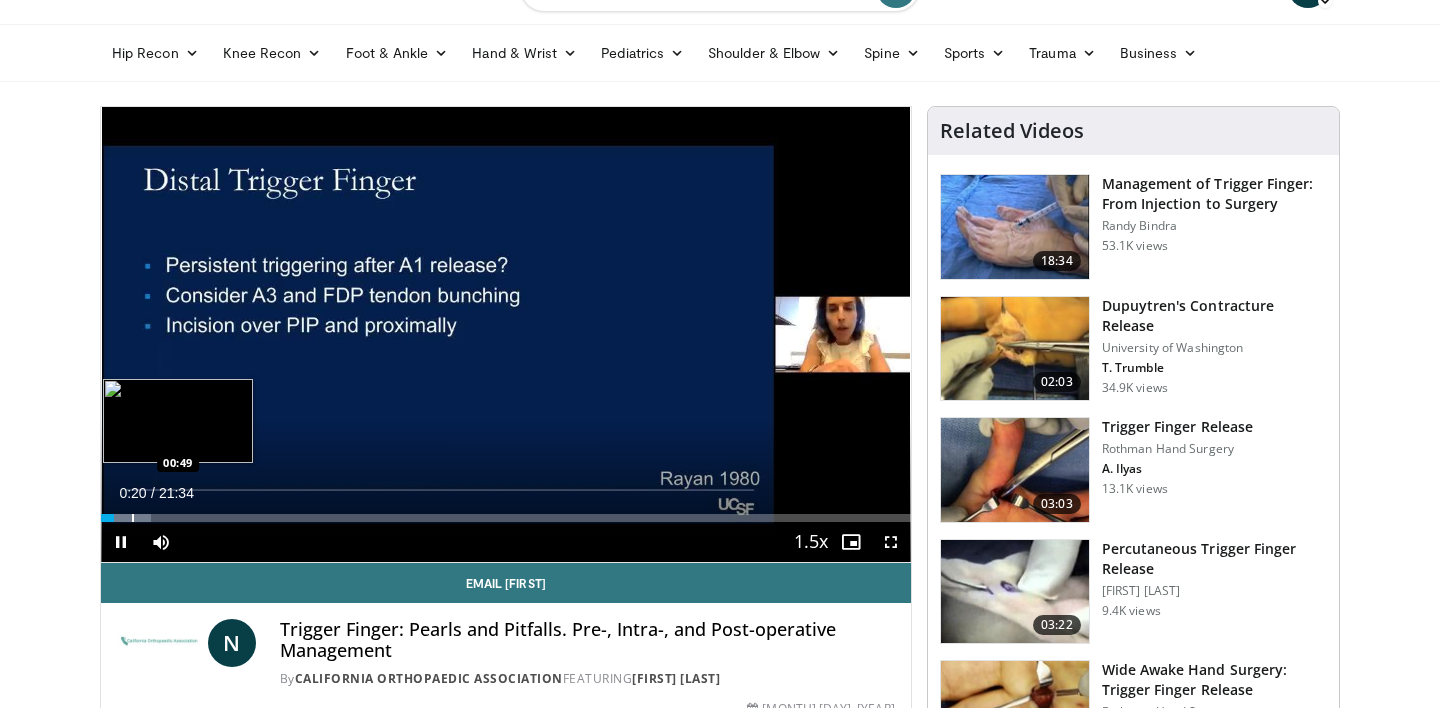 click on "Loaded :  6.17% 00:20 00:49" at bounding box center (506, 512) 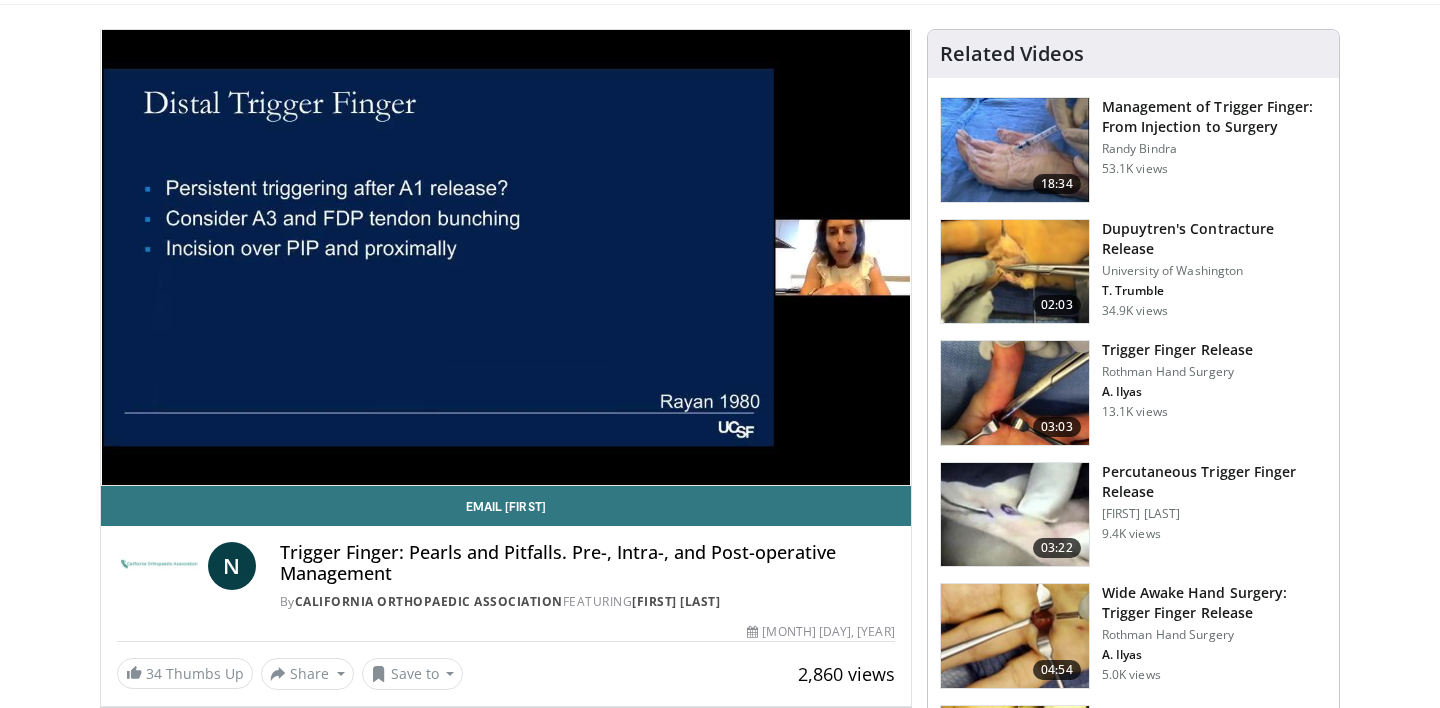 scroll, scrollTop: 128, scrollLeft: 0, axis: vertical 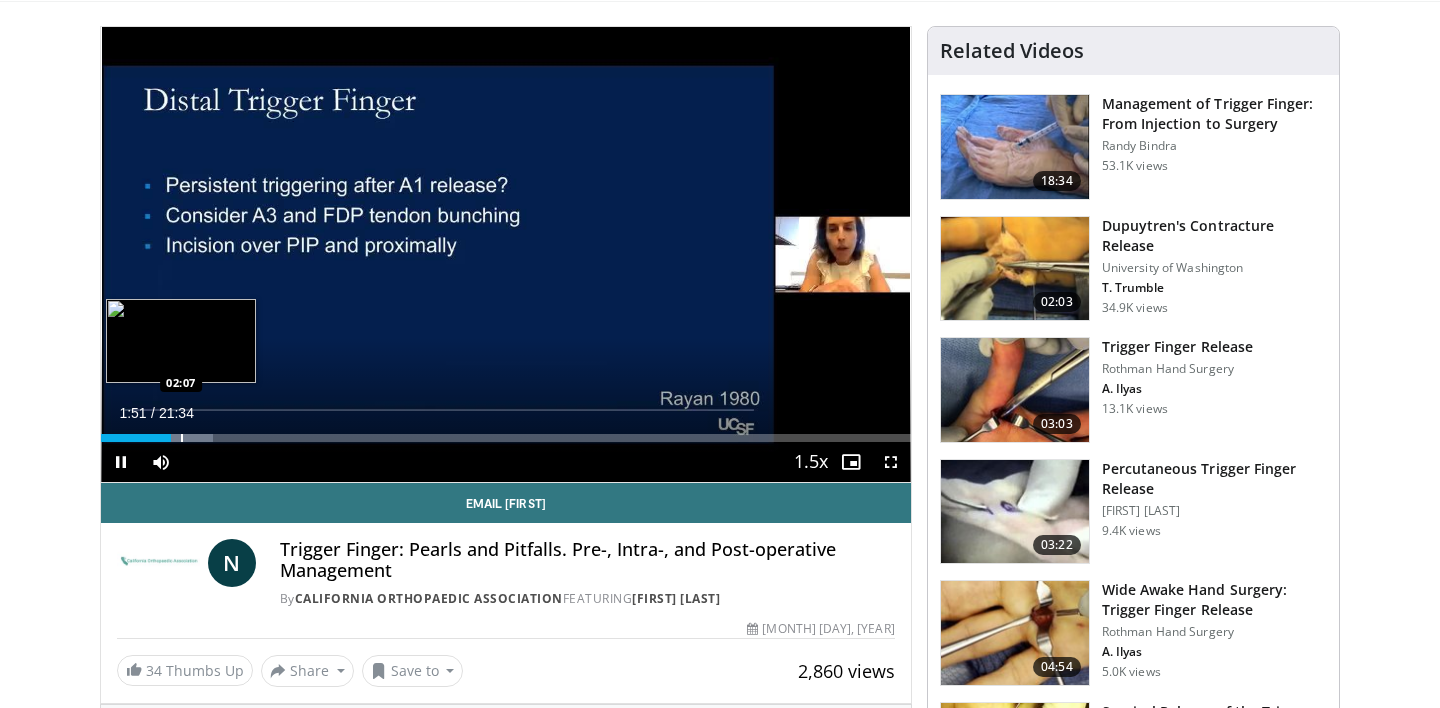 click at bounding box center (182, 438) 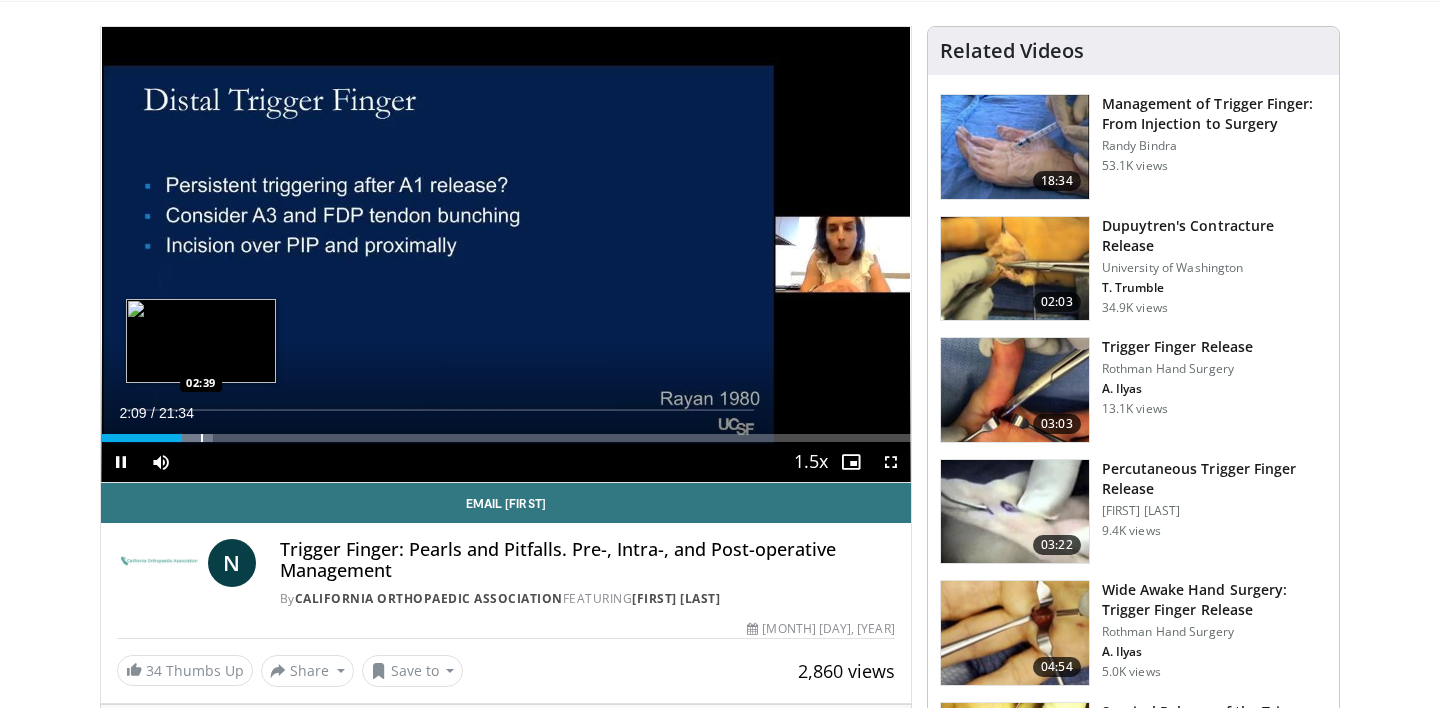 click on "Loaded :  13.88% 02:09 02:39" at bounding box center [506, 438] 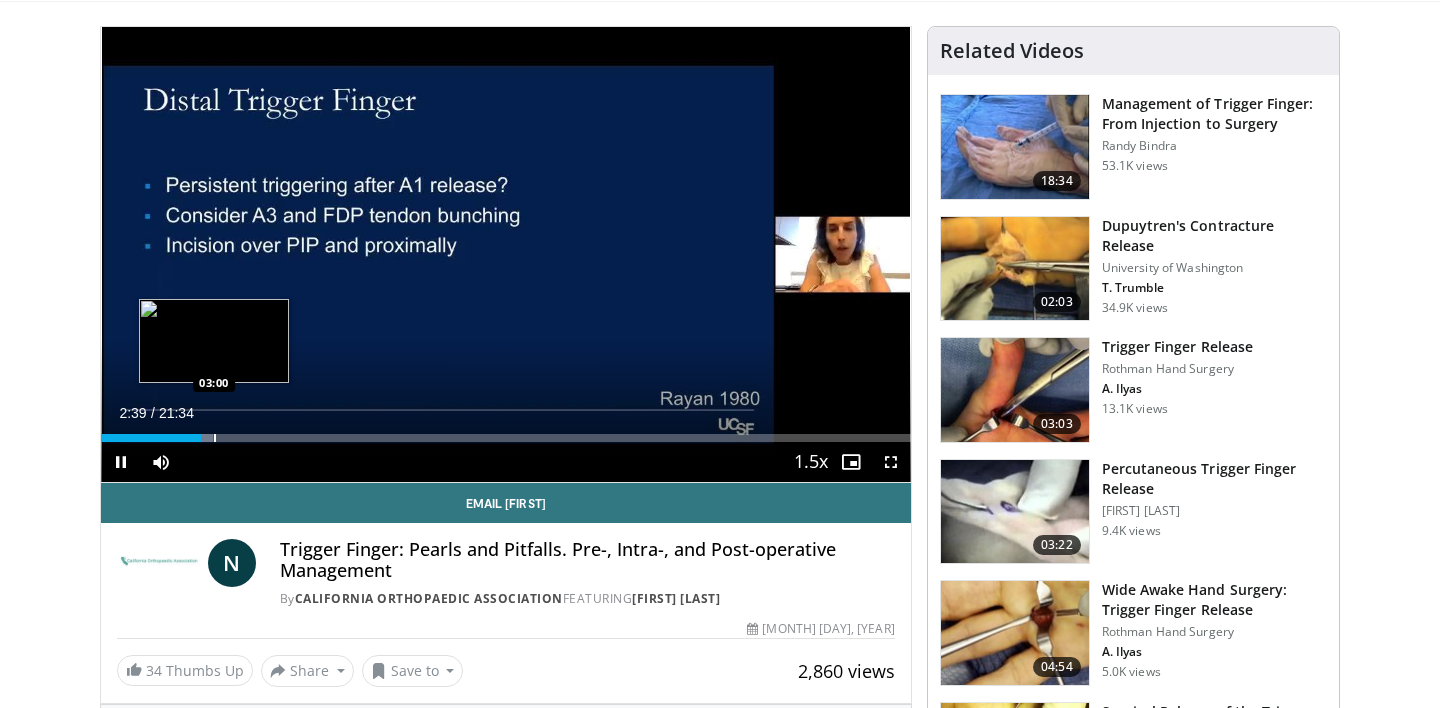 click at bounding box center [215, 438] 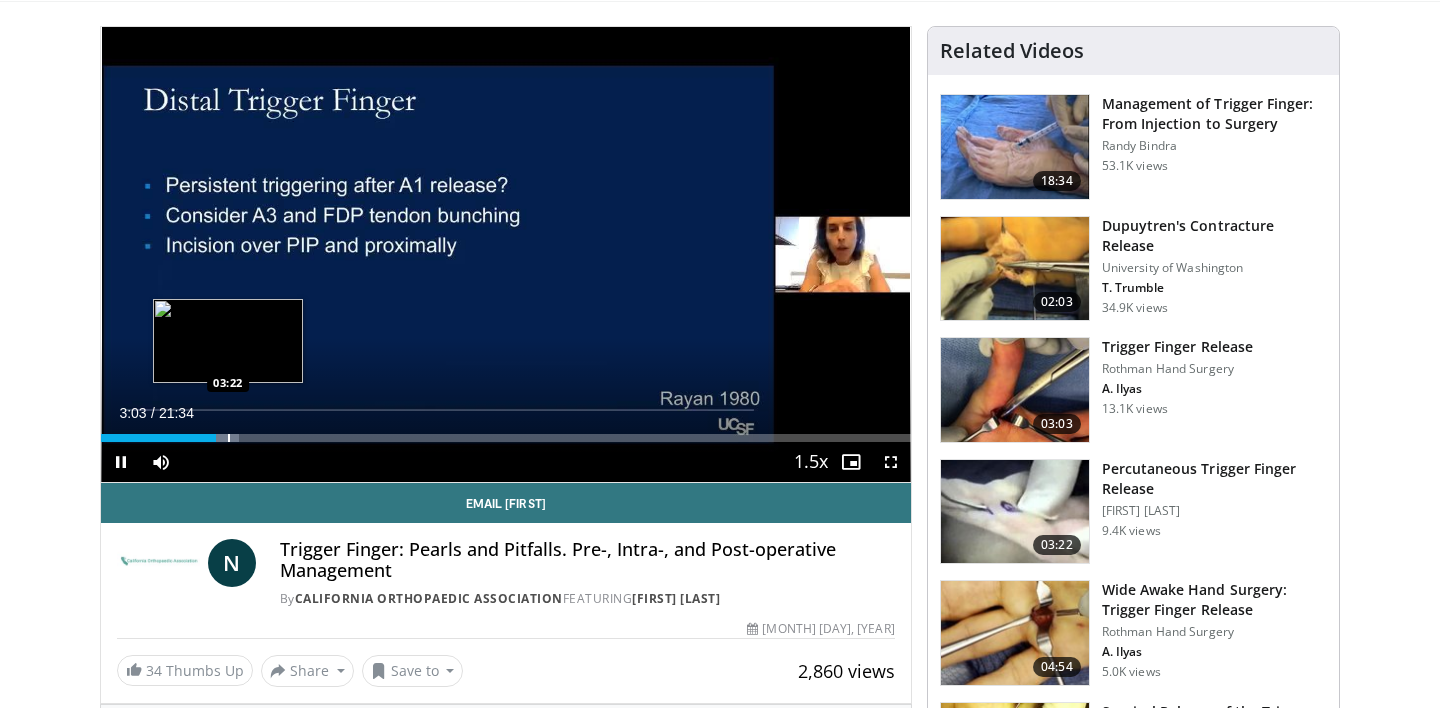 click at bounding box center [229, 438] 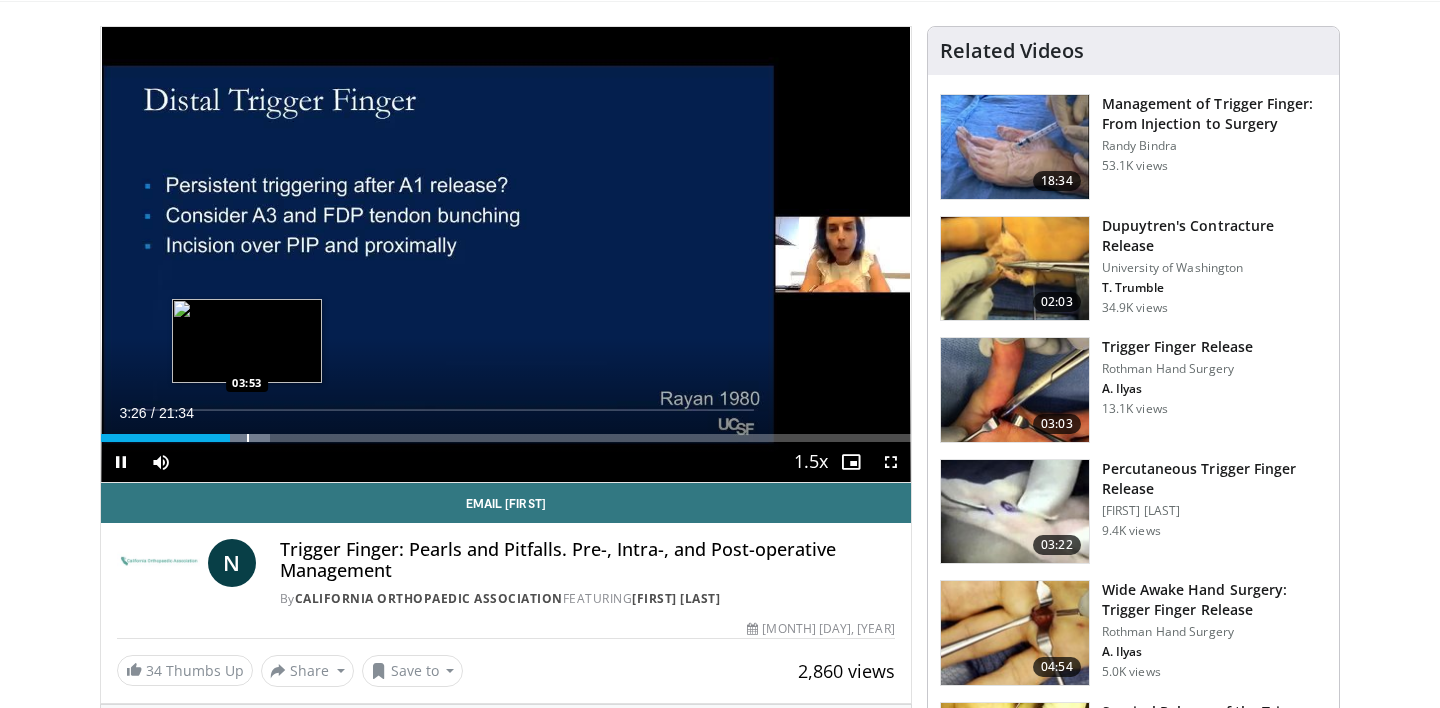click at bounding box center (248, 438) 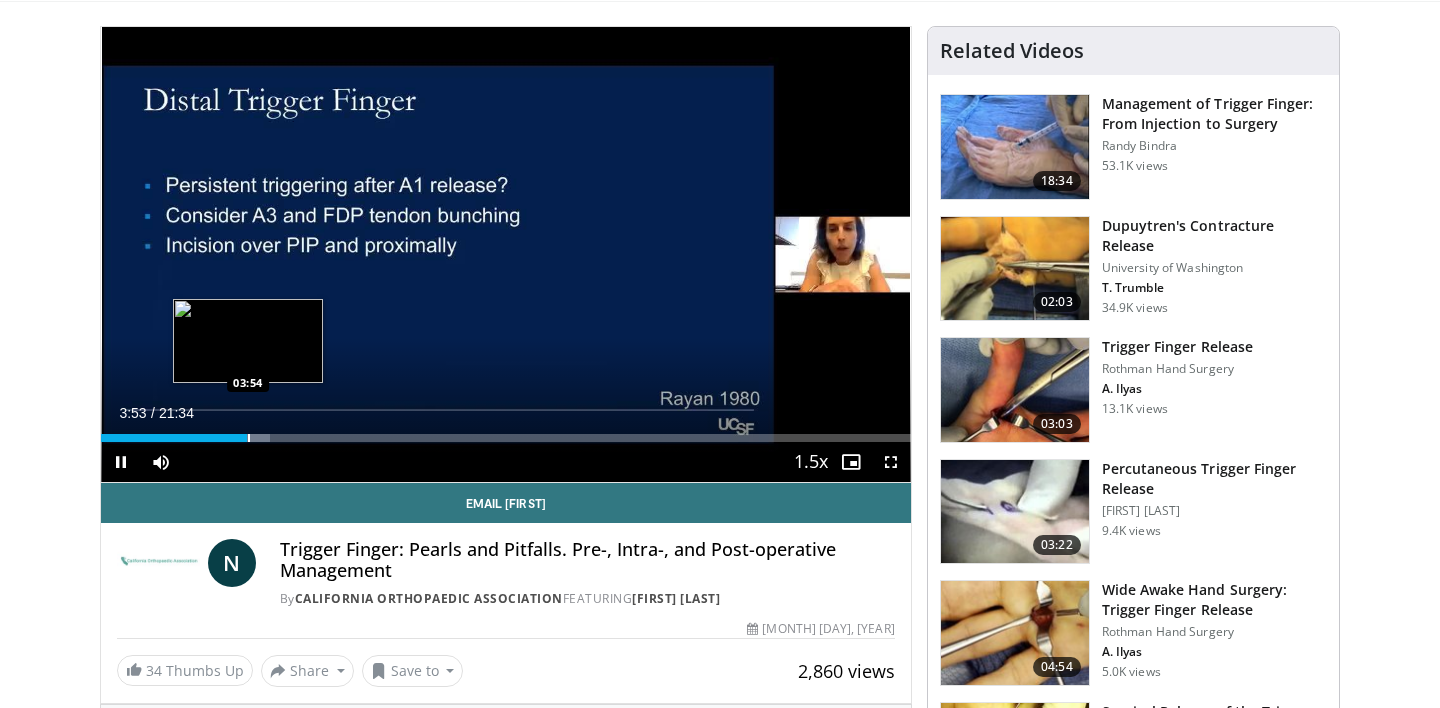 click at bounding box center [249, 438] 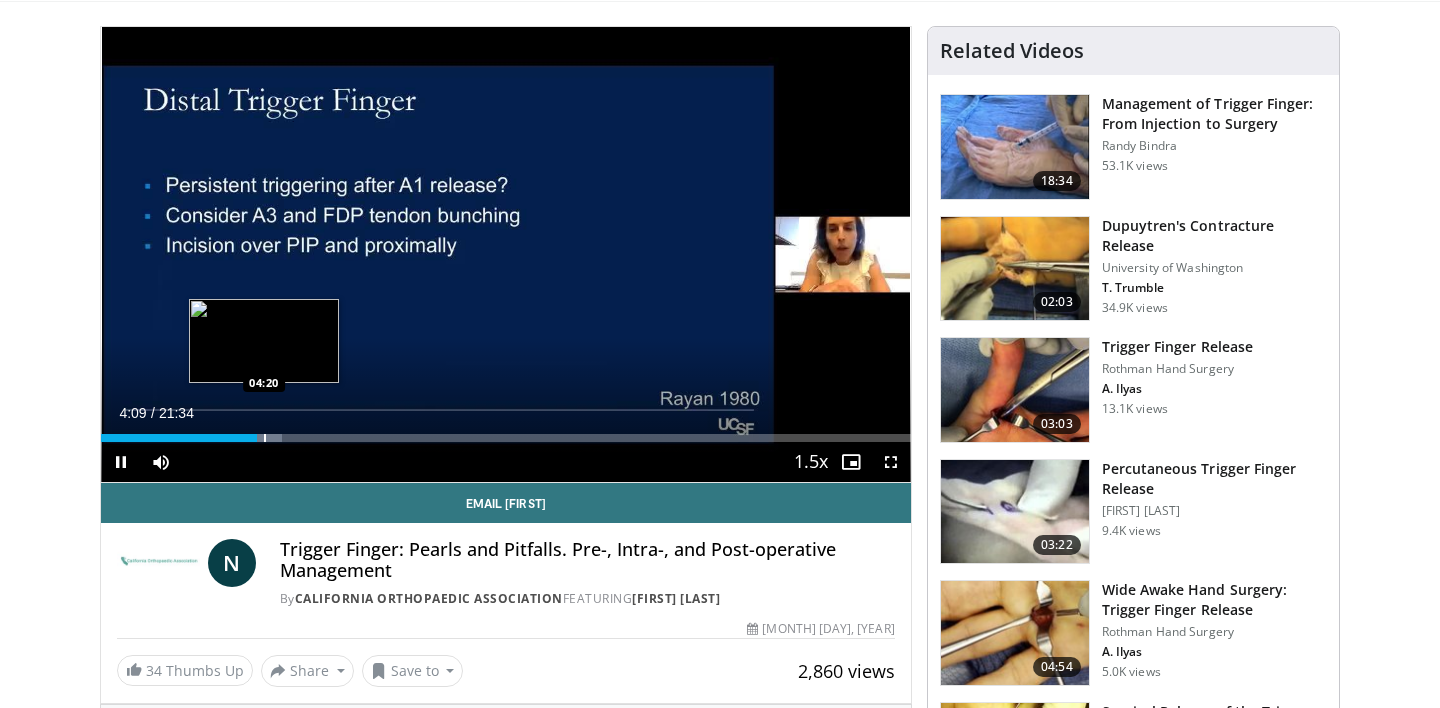 click at bounding box center [265, 438] 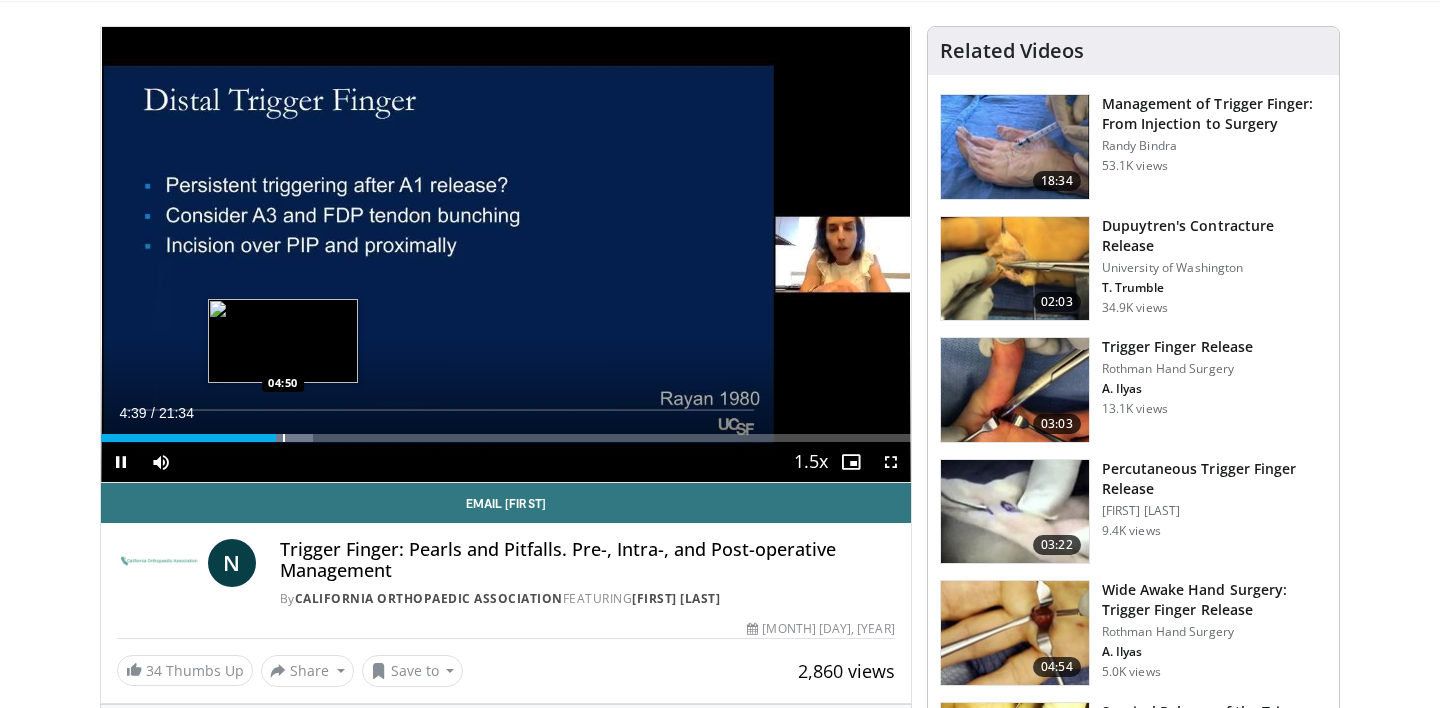 click at bounding box center [284, 438] 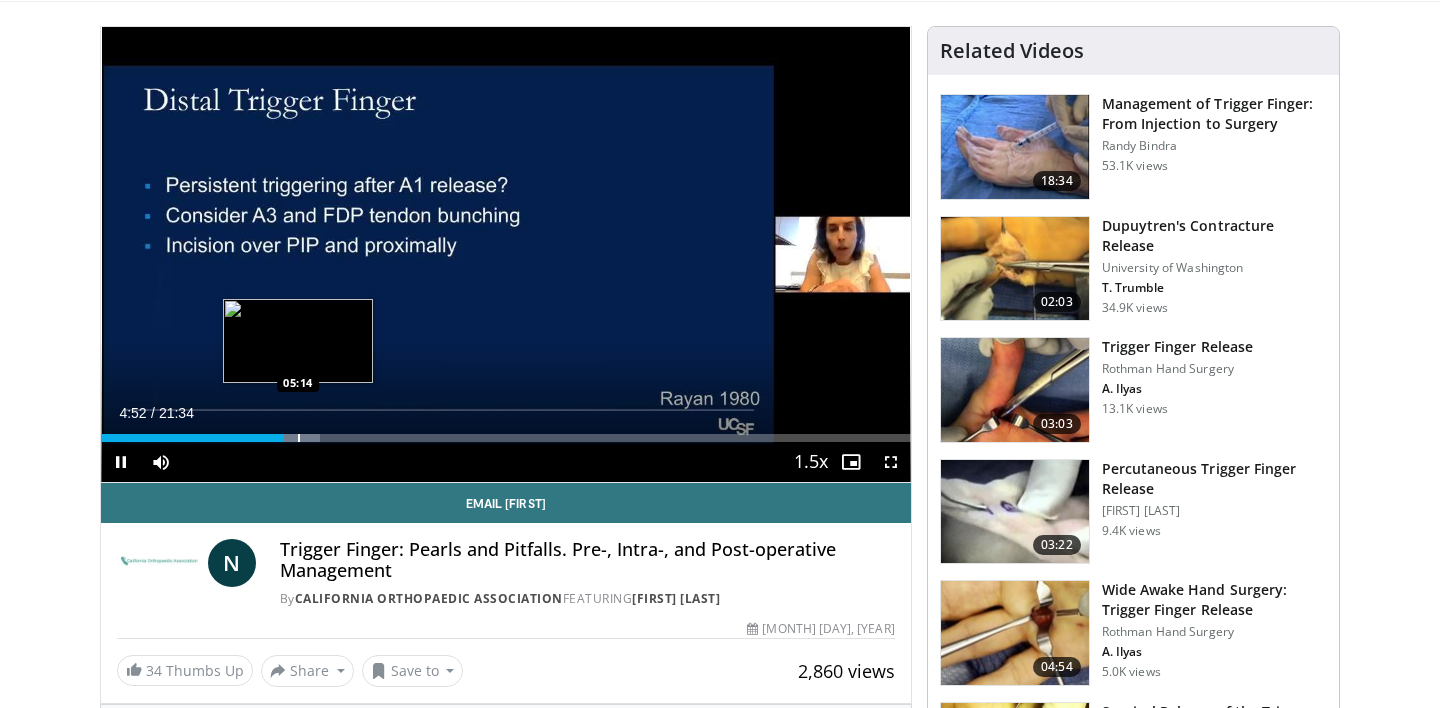 click at bounding box center (299, 438) 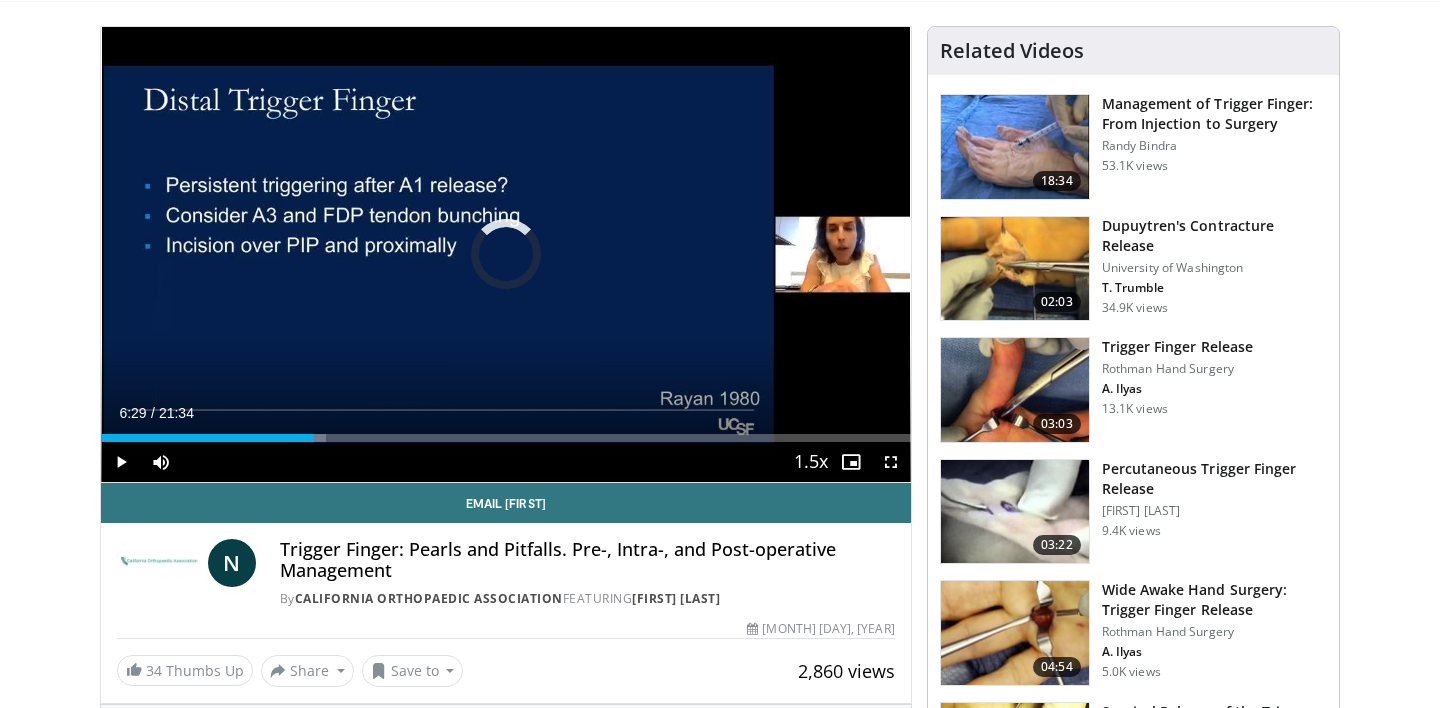 click at bounding box center [346, 438] 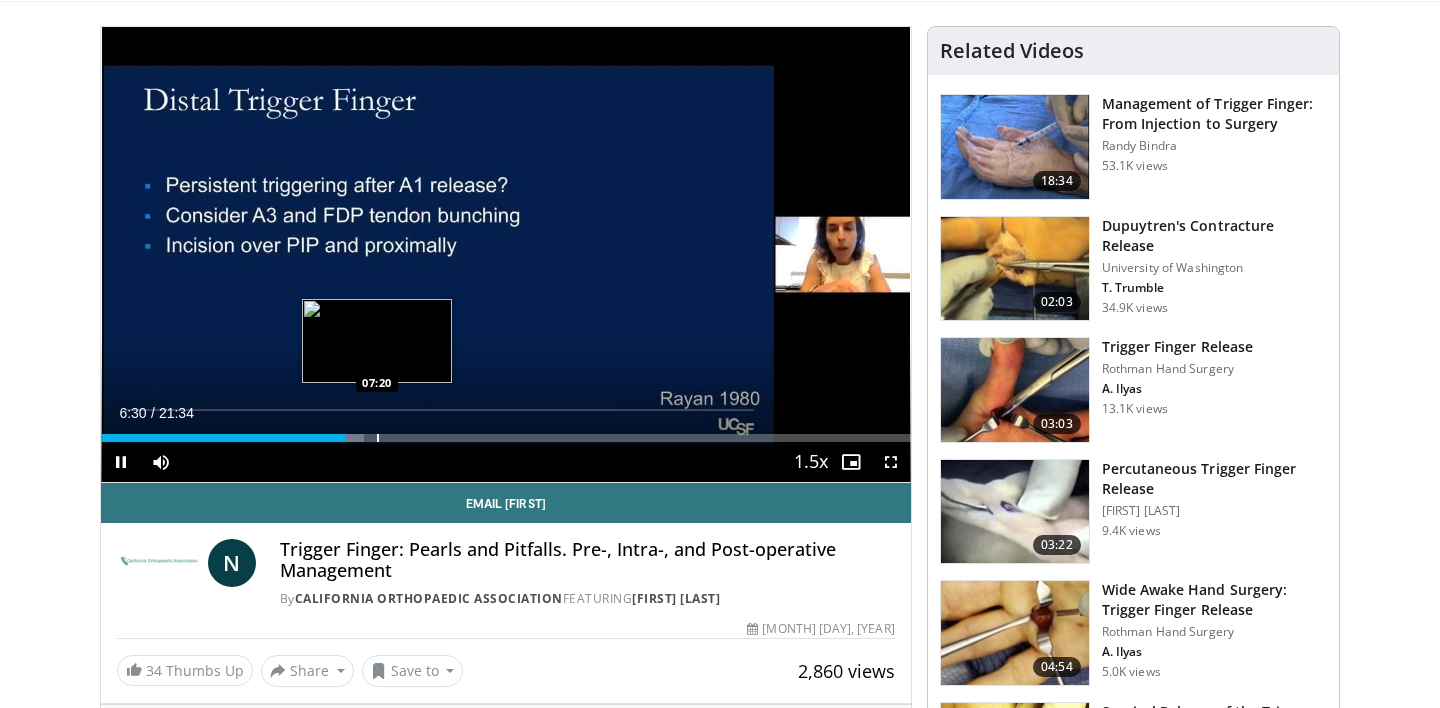 click at bounding box center (378, 438) 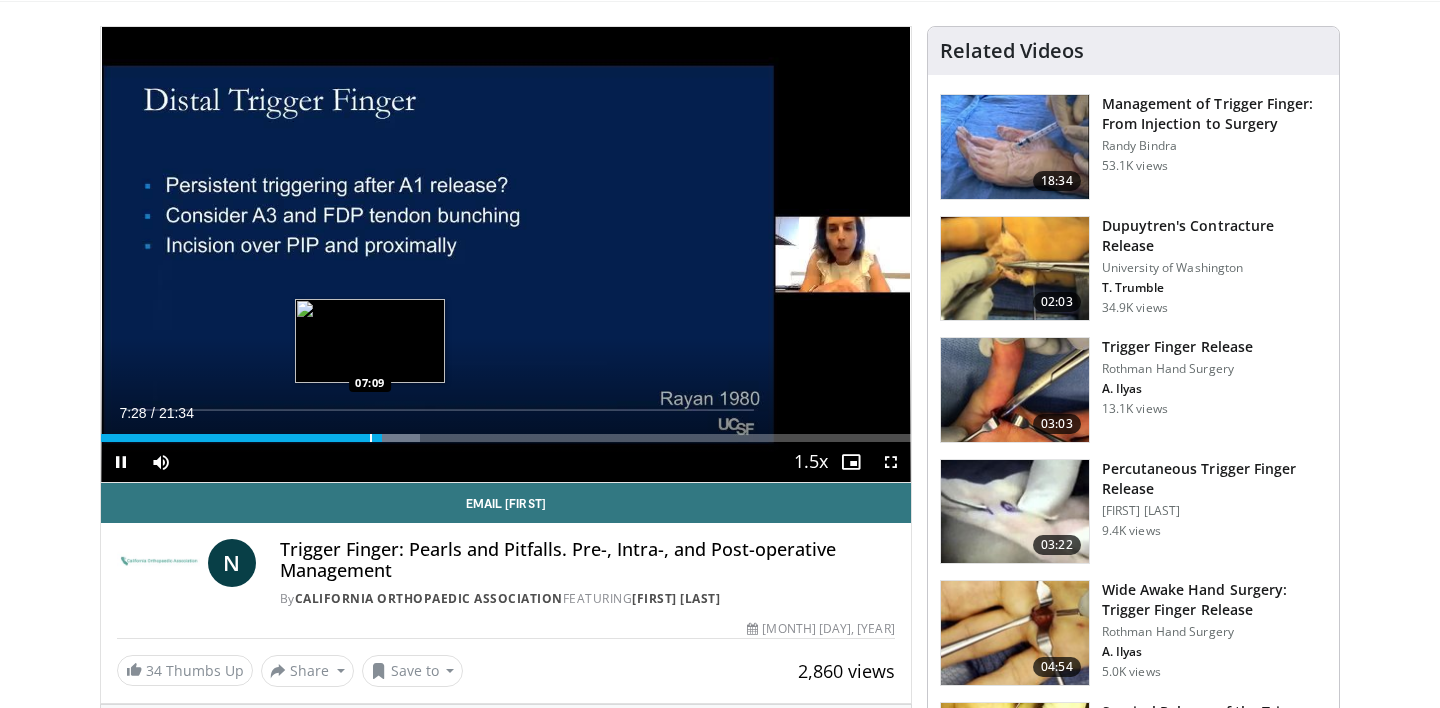click on "Loaded :  39.35% 07:28 07:09" at bounding box center (506, 432) 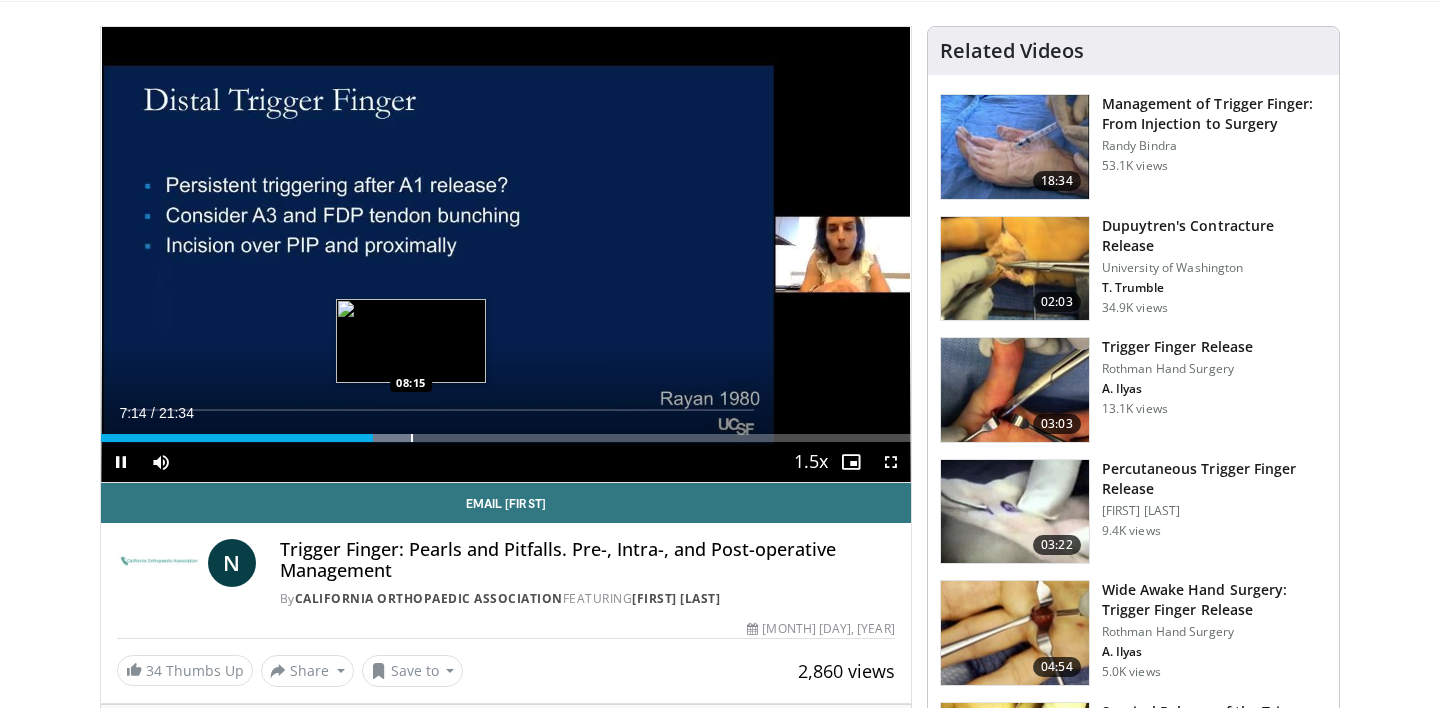 click at bounding box center (412, 438) 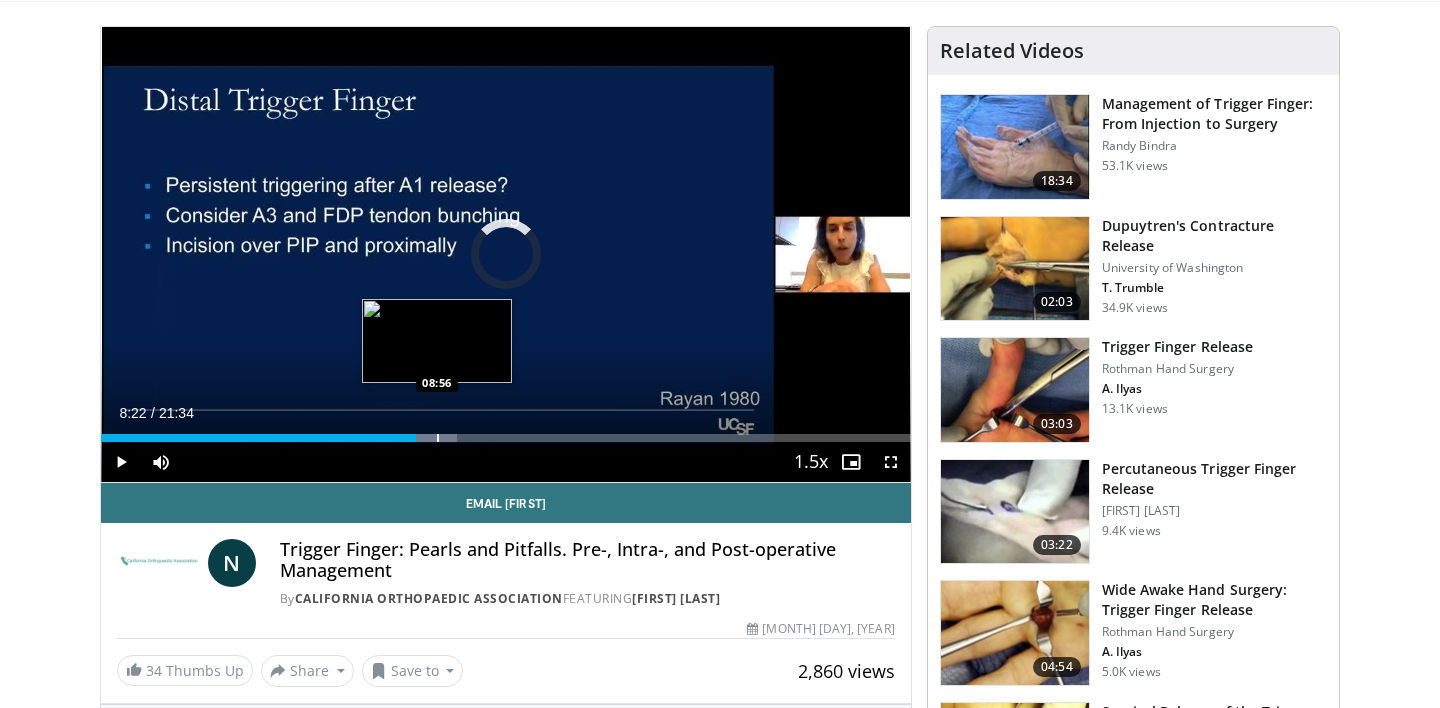 click at bounding box center [438, 438] 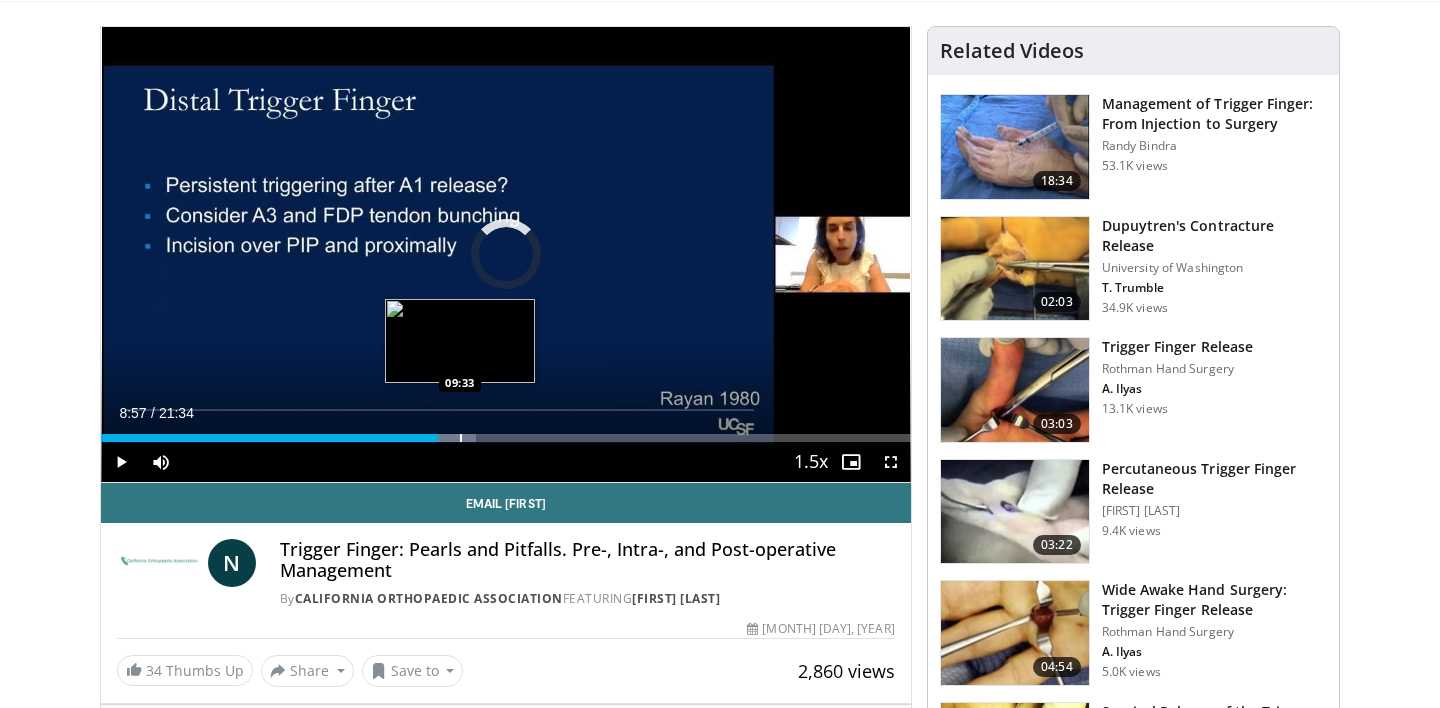 click at bounding box center (461, 438) 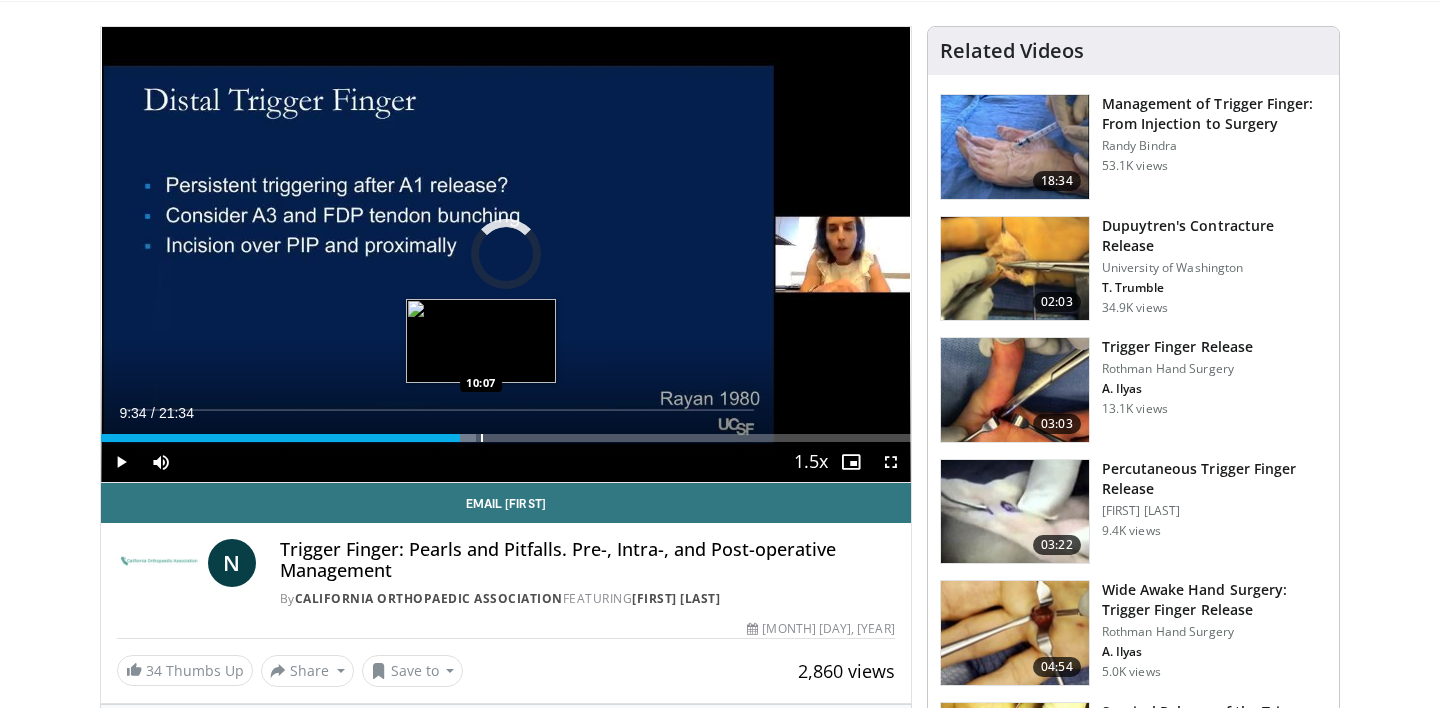 click at bounding box center (482, 438) 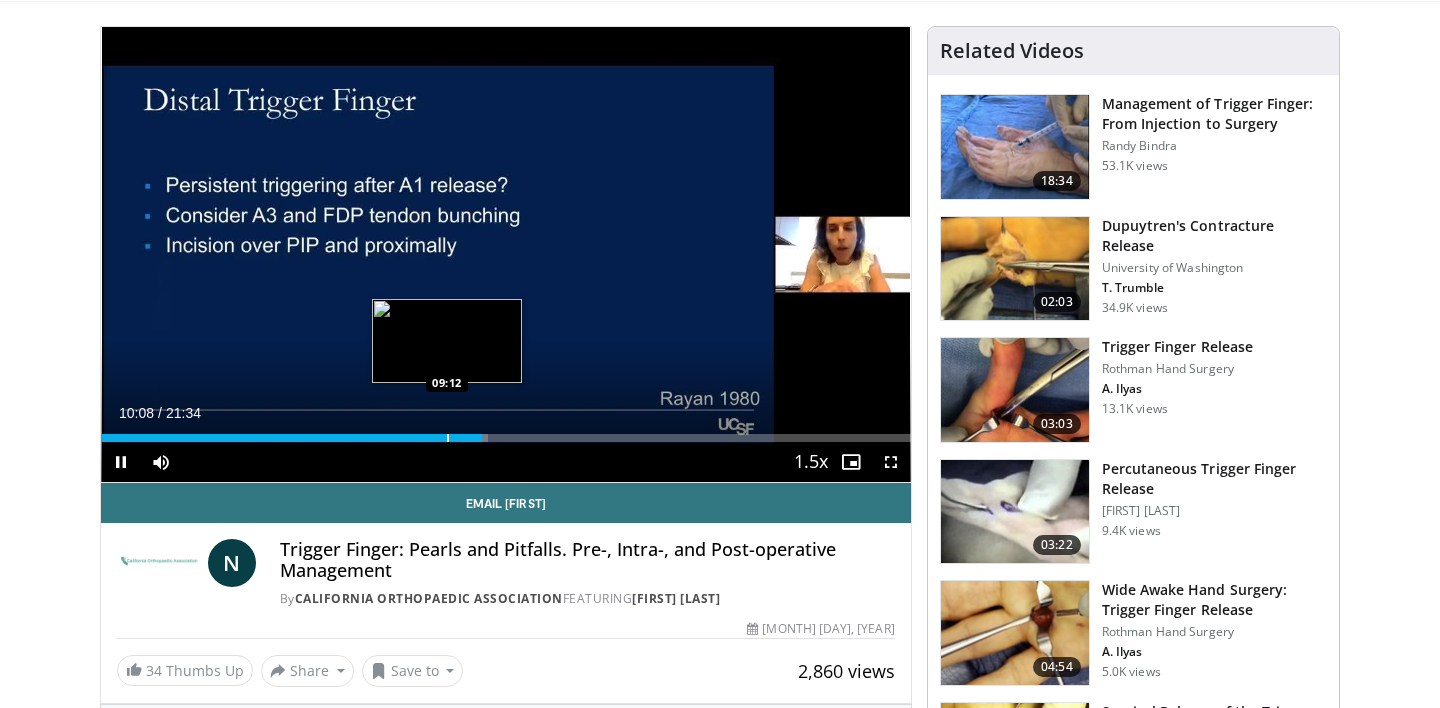 click at bounding box center [448, 438] 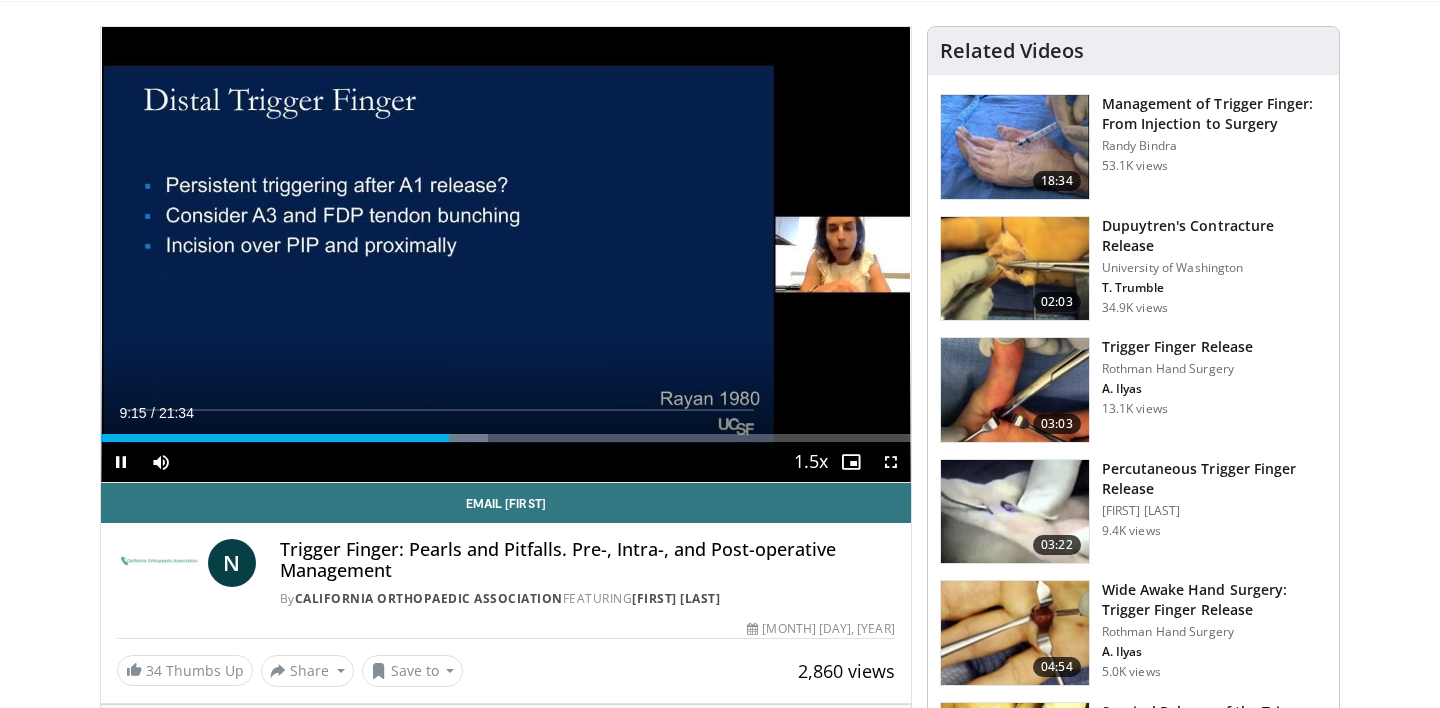 click on "Current Time  [TIME] / Duration  [TIME] Pause Skip Backward Skip Forward Mute Loaded :  47.83% [TIME] [TIME] Stream Type  LIVE Seek to live, currently behind live LIVE   1.5x Playback Rate 0.5x 0.75x 1x 1.25x 1.5x , selected 1.75x 2x Chapters Chapters Descriptions descriptions off , selected Captions captions settings , opens captions settings dialog captions off , selected Audio Track en (Main) , selected Fullscreen Enable picture-in-picture mode" at bounding box center [506, 462] 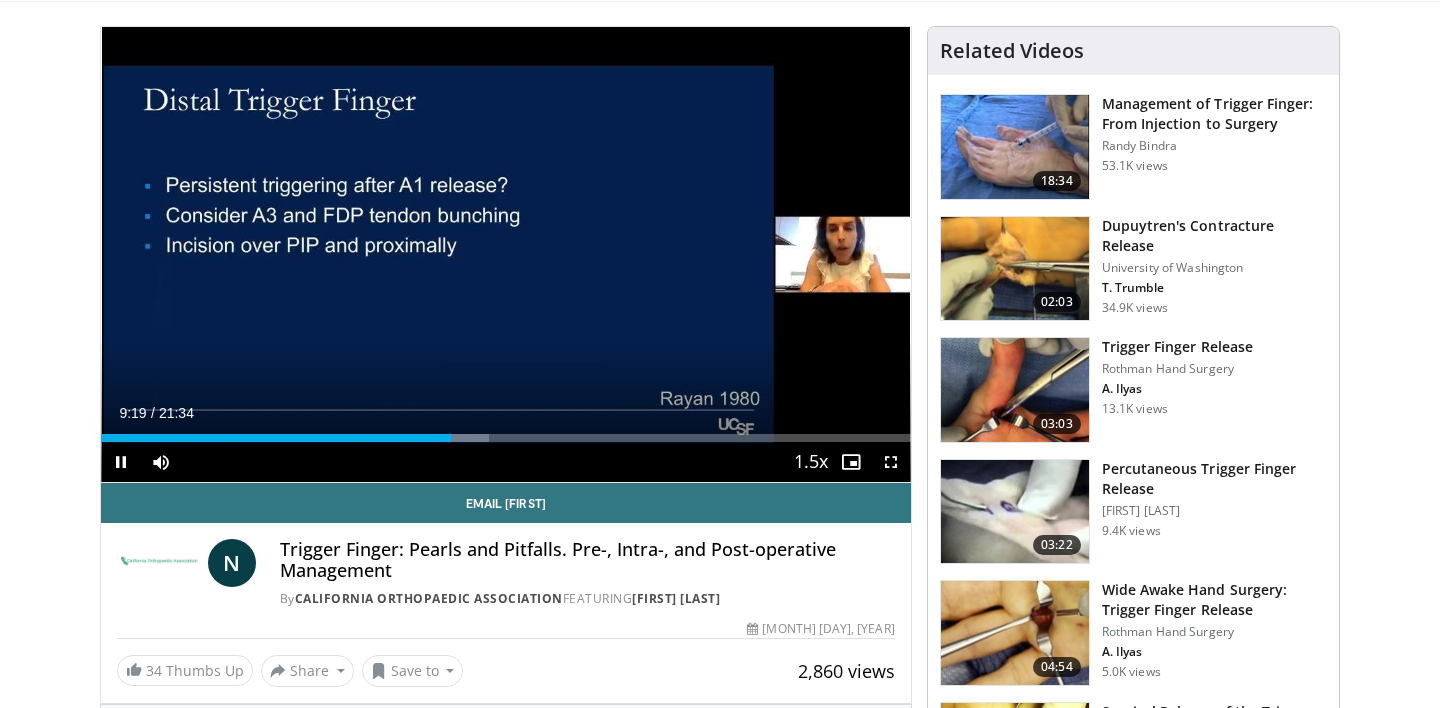 click on "Current Time  9:19 / Duration  21:34 Pause Skip Backward Skip Forward Mute Loaded :  47.91% 09:19 10:40 Stream Type  LIVE Seek to live, currently behind live LIVE   1.5x Playback Rate 0.5x 0.75x 1x 1.25x 1.5x , selected 1.75x 2x Chapters Chapters Descriptions descriptions off , selected Captions captions settings , opens captions settings dialog captions off , selected Audio Track en (Main) , selected Fullscreen Enable picture-in-picture mode" at bounding box center (506, 462) 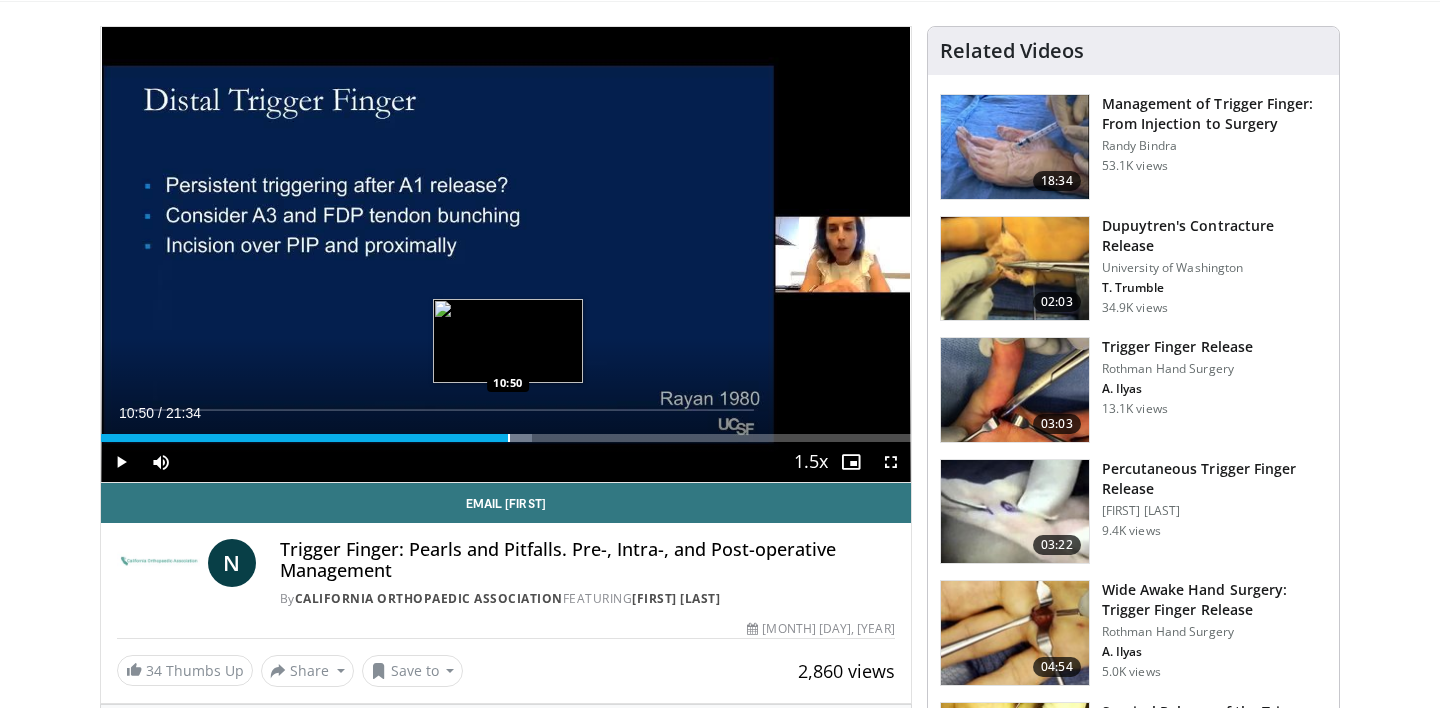 click at bounding box center (509, 438) 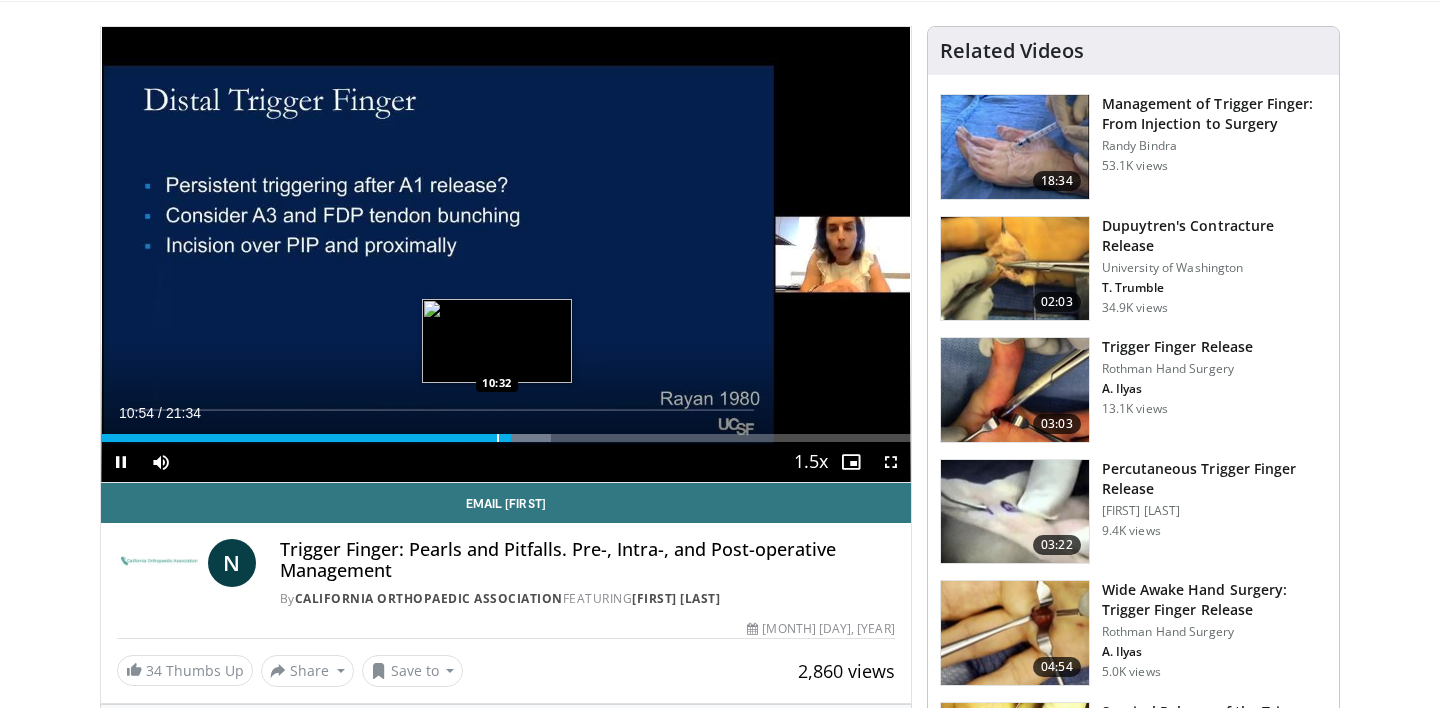 click at bounding box center [498, 438] 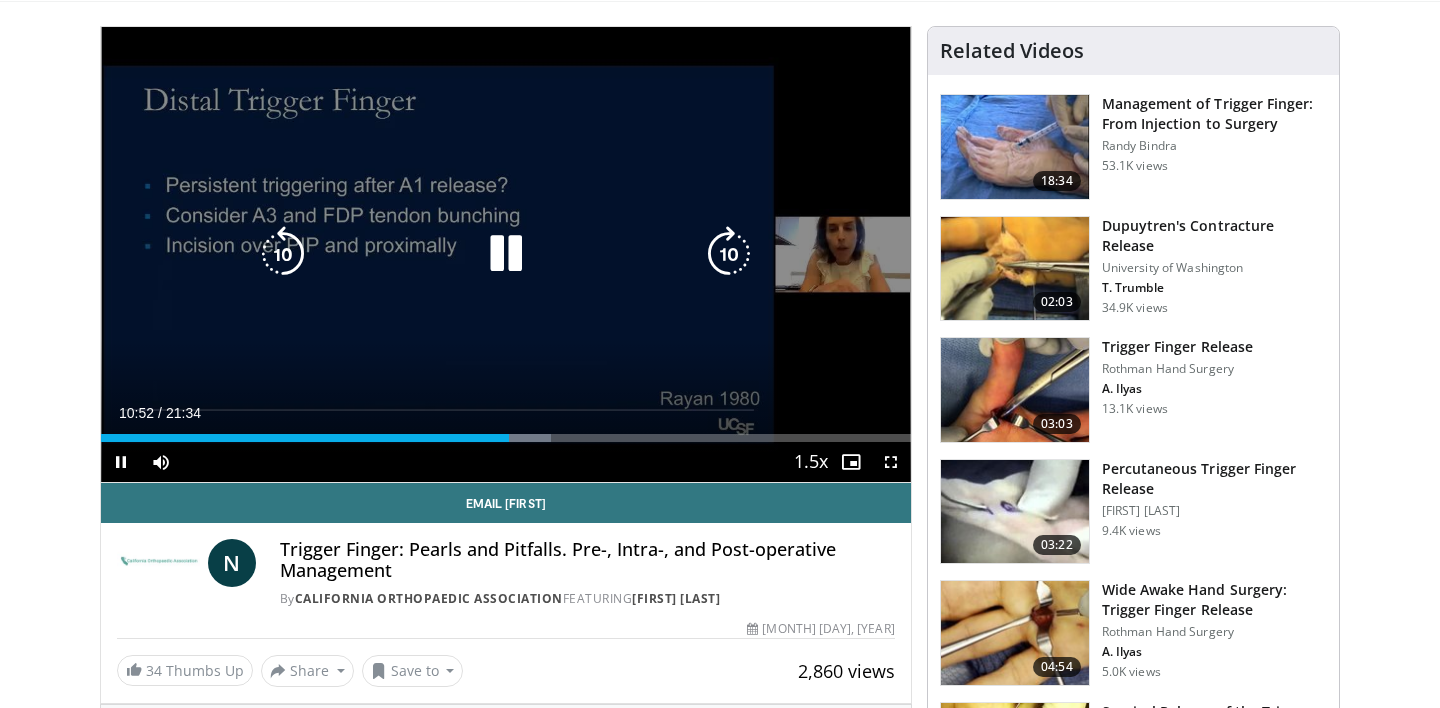 click at bounding box center [506, 254] 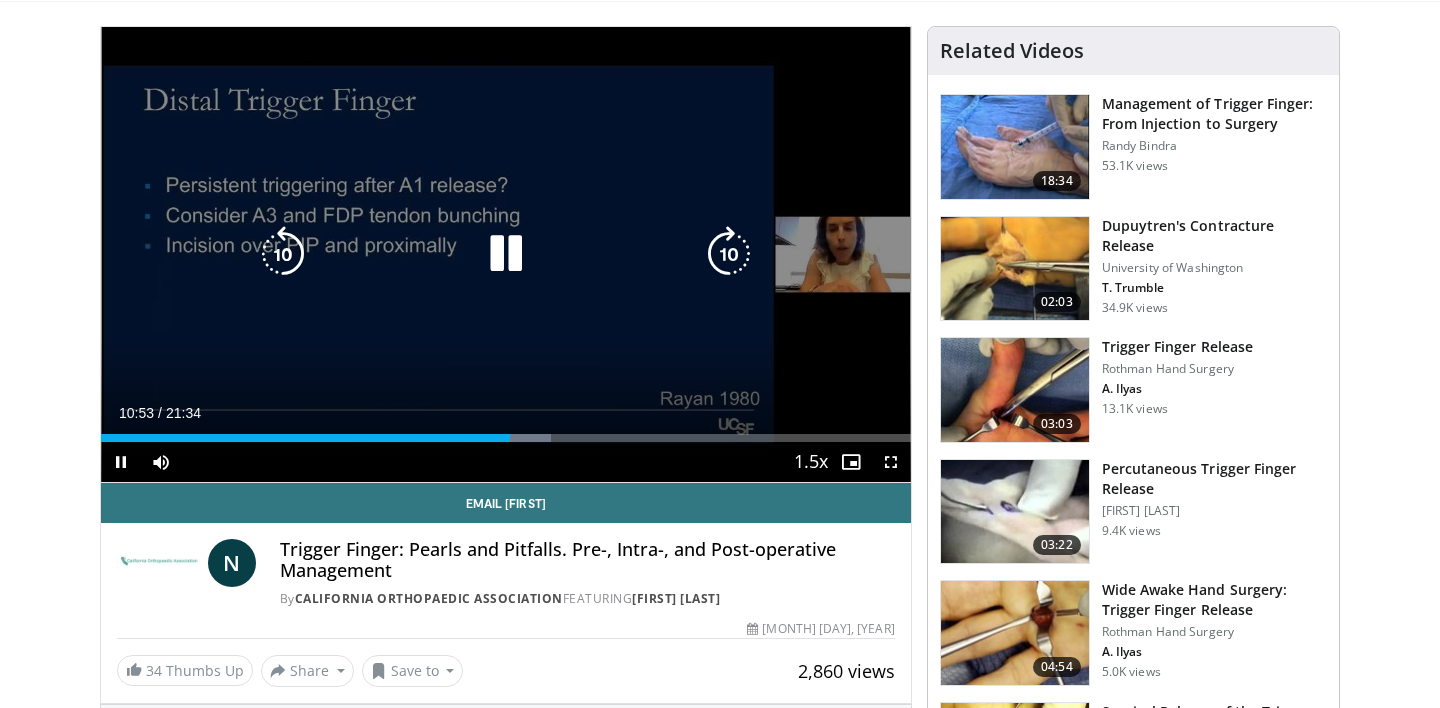 click at bounding box center [506, 254] 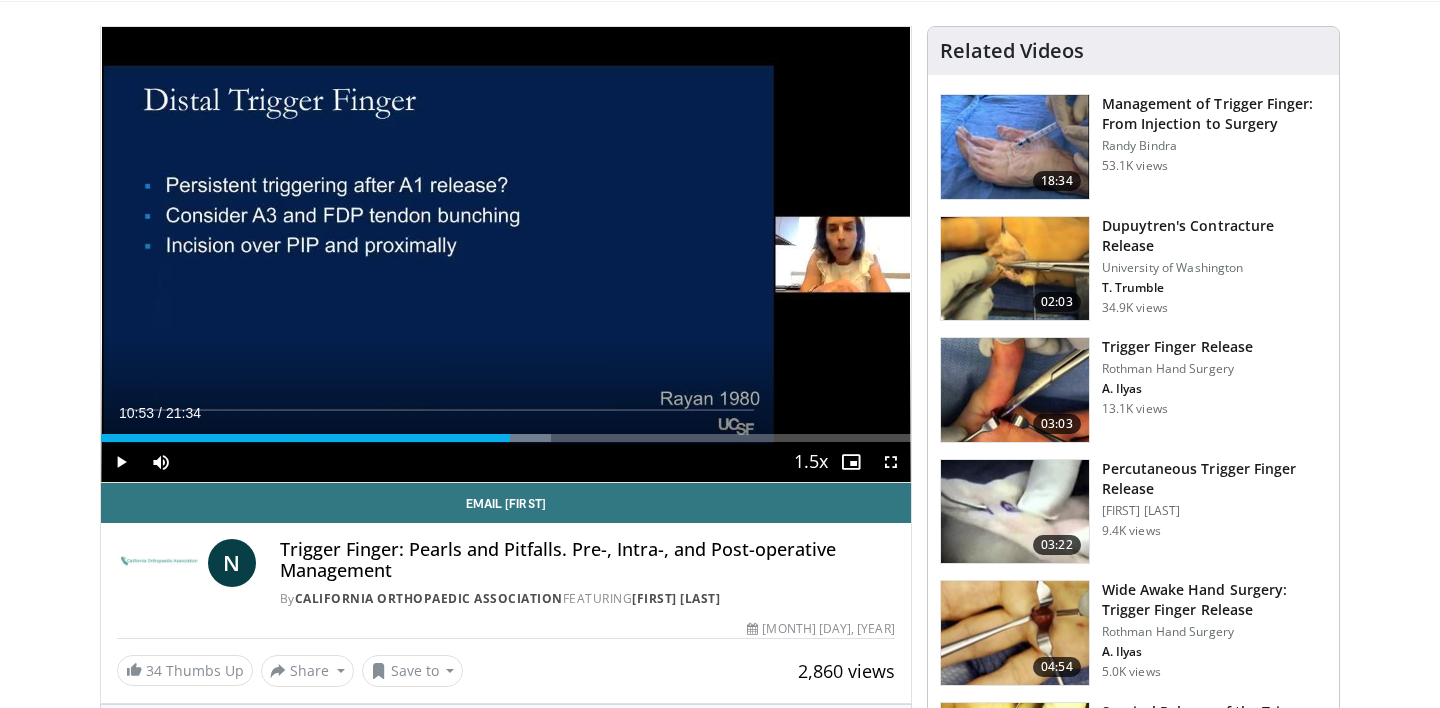 click on "10 seconds
Tap to unmute" at bounding box center (506, 254) 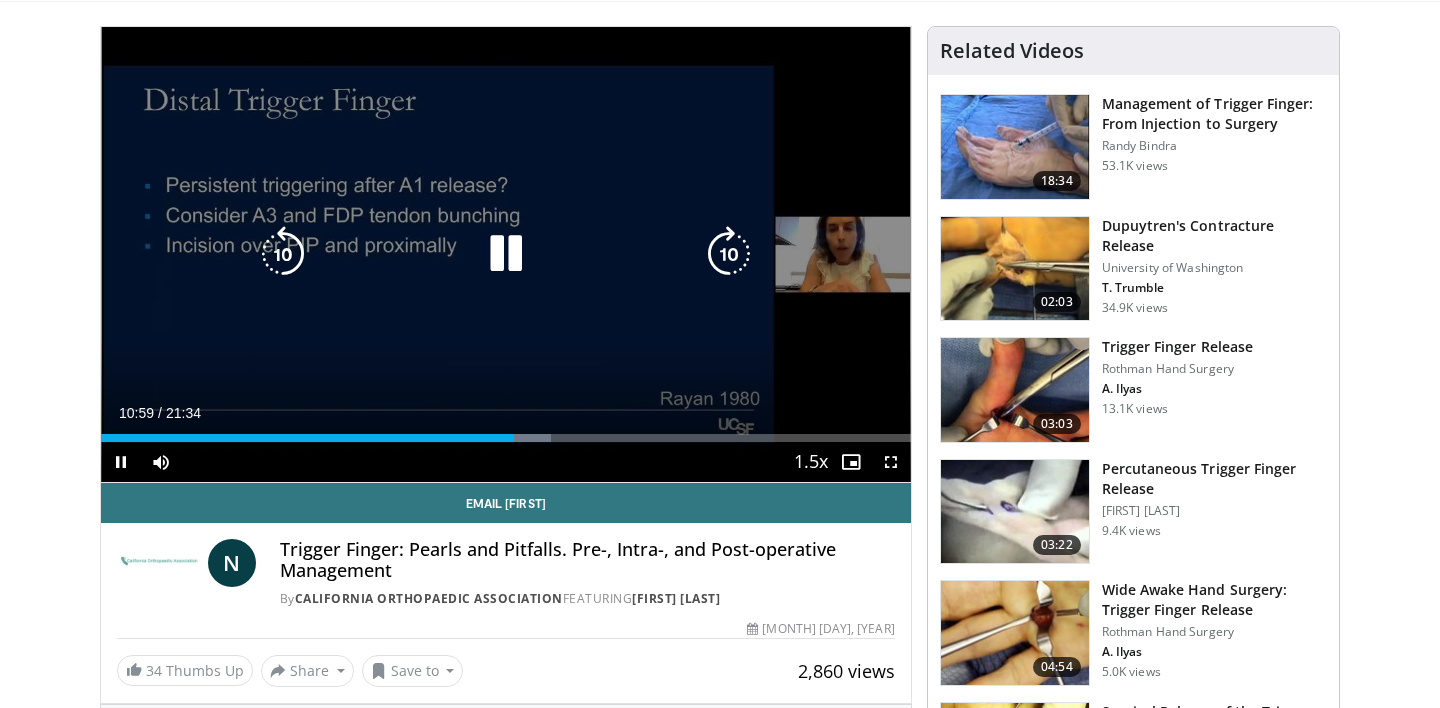 click at bounding box center [283, 254] 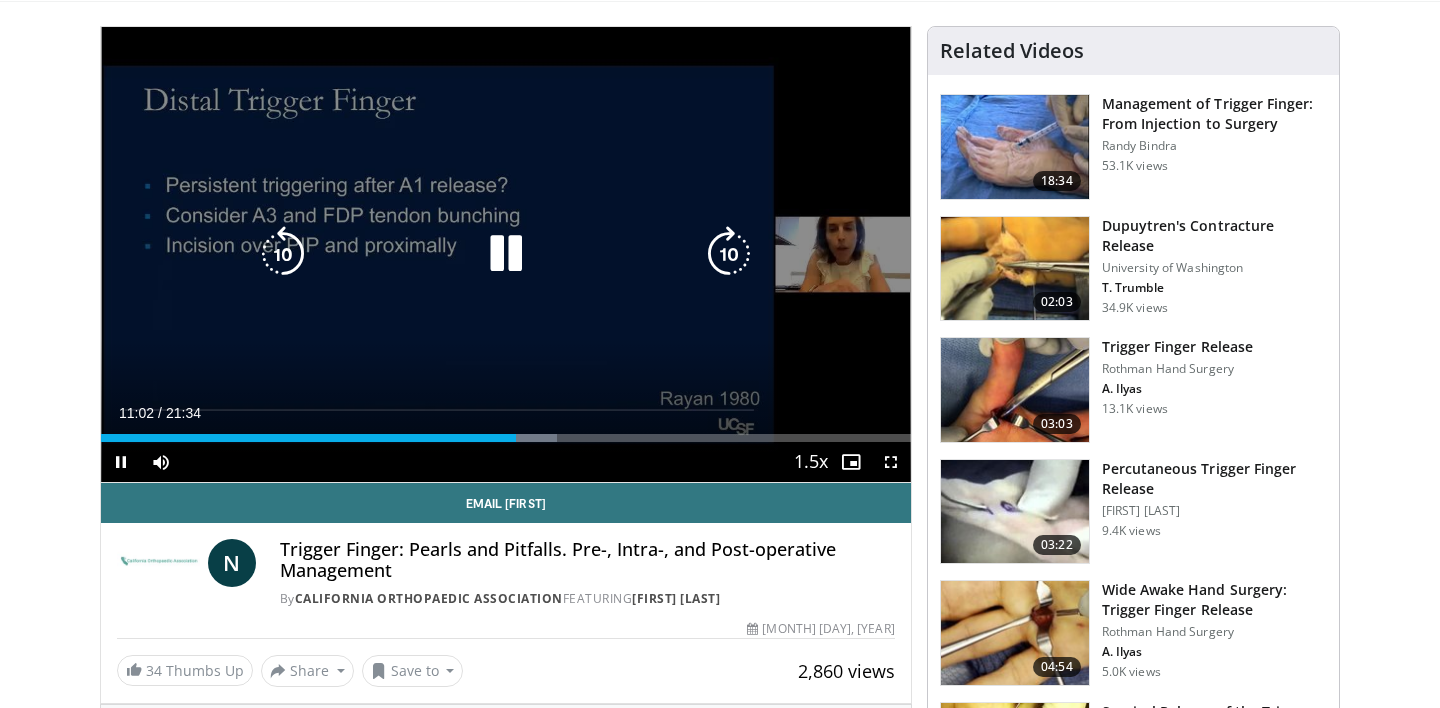 click at bounding box center (283, 254) 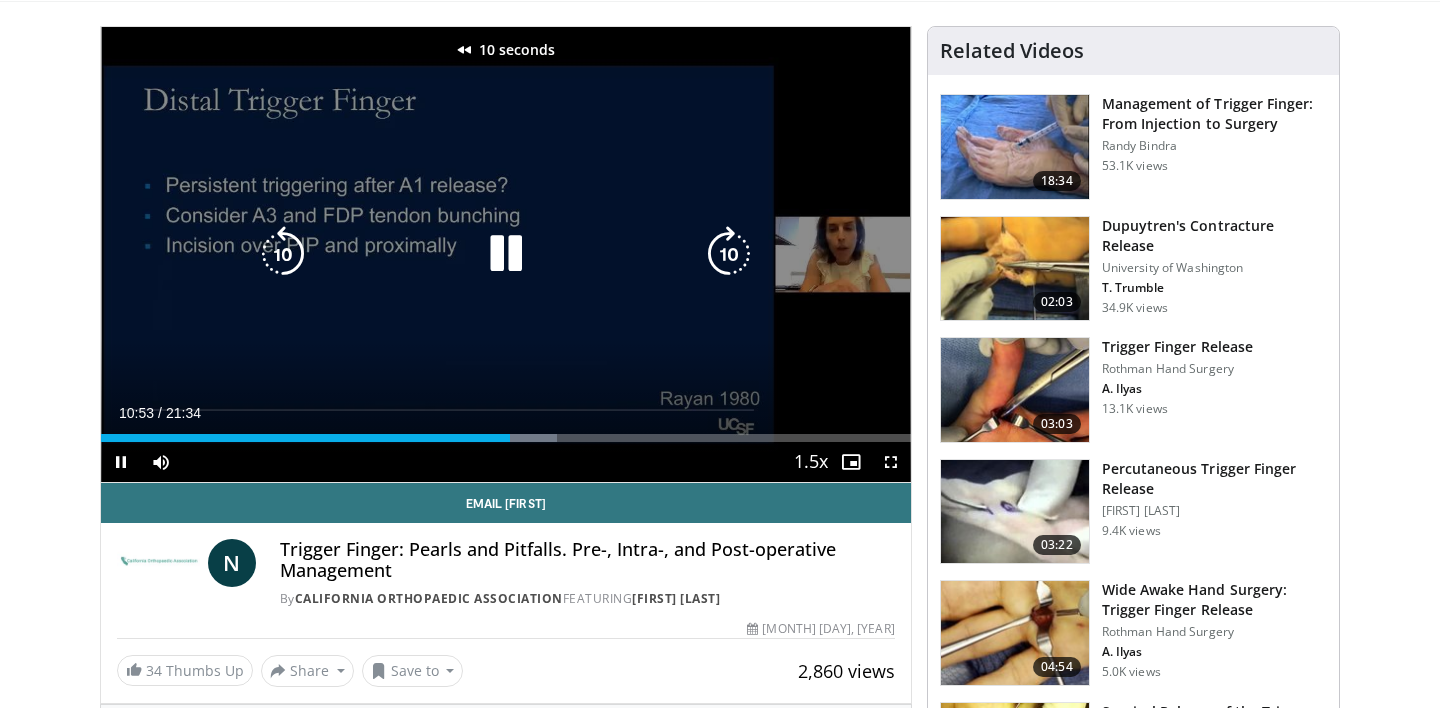 click at bounding box center (283, 254) 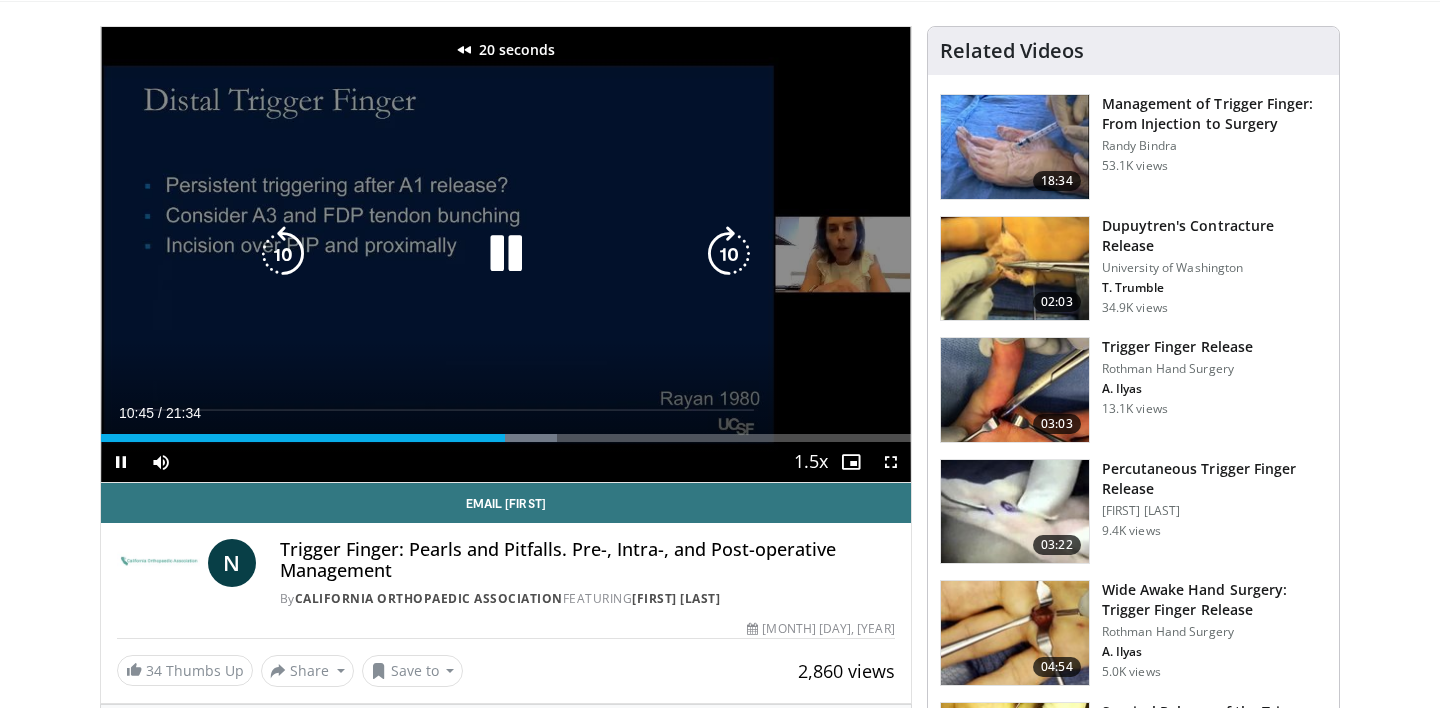 click at bounding box center (283, 254) 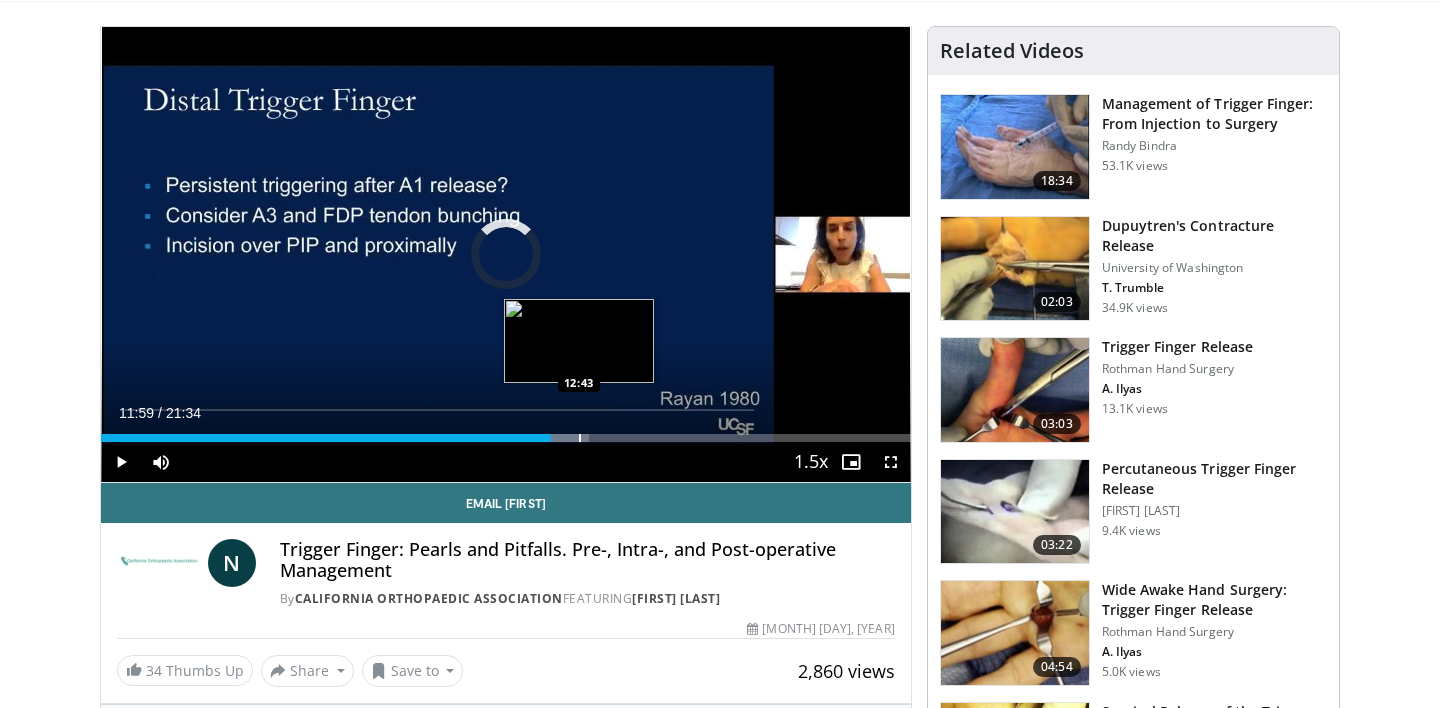 click at bounding box center (580, 438) 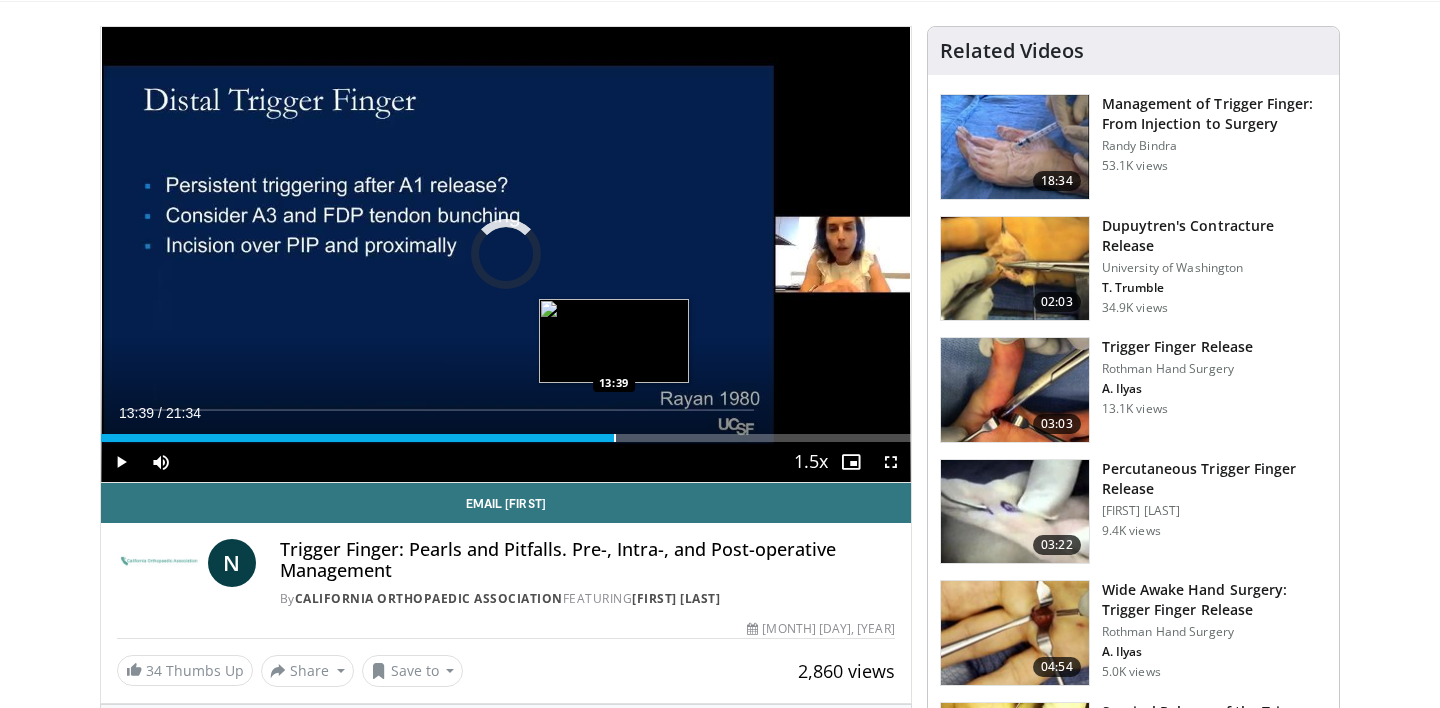 click at bounding box center [615, 438] 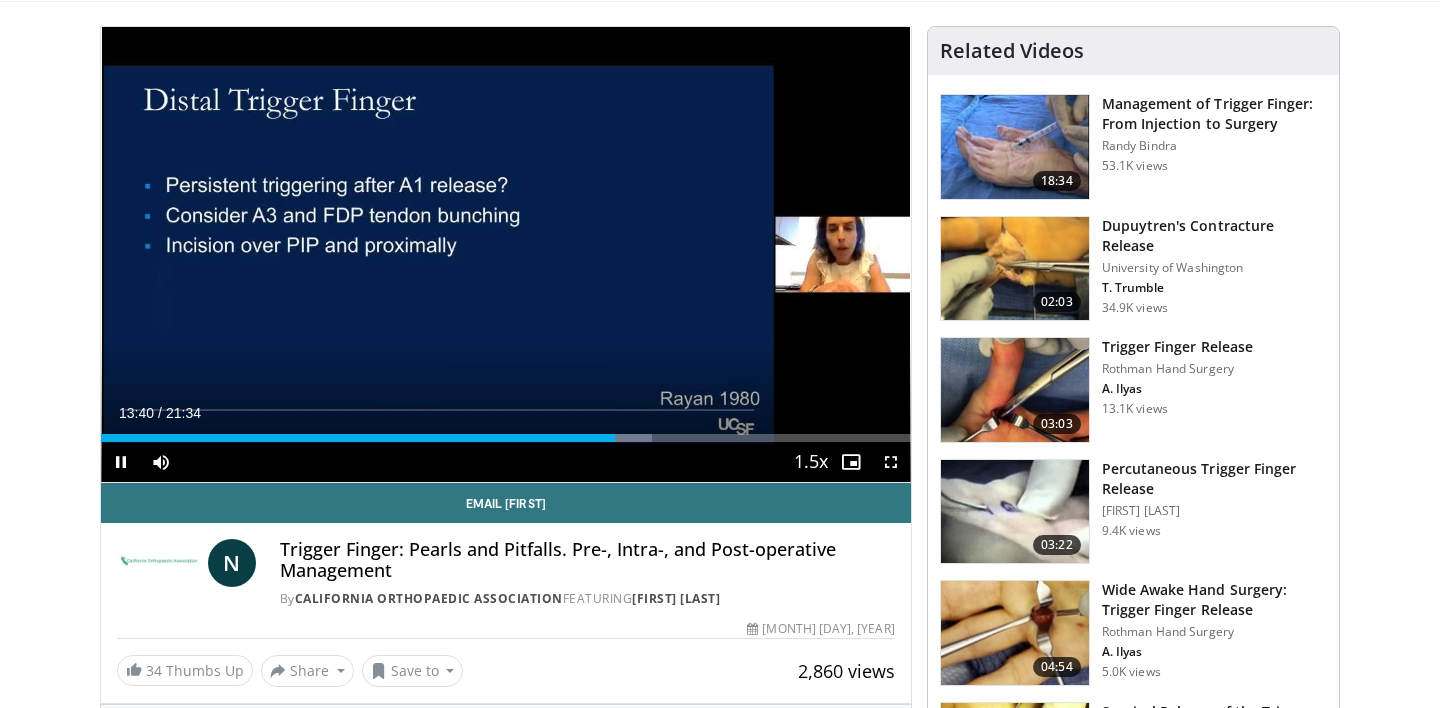 click on "Current Time  [TIME] / Duration  [TIME] Pause Skip Backward Skip Forward Mute 0% Loaded :  68.01% [TIME] [TIME] Stream Type  LIVE Seek to live, currently behind live LIVE   1.5x Playback Rate 0.5x 0.75x 1x 1.25x 1.5x , selected 1.75x 2x Chapters Chapters Descriptions descriptions off , selected Captions captions settings , opens captions settings dialog captions off , selected Audio Track en (Main) , selected Fullscreen Enable picture-in-picture mode" at bounding box center (506, 462) 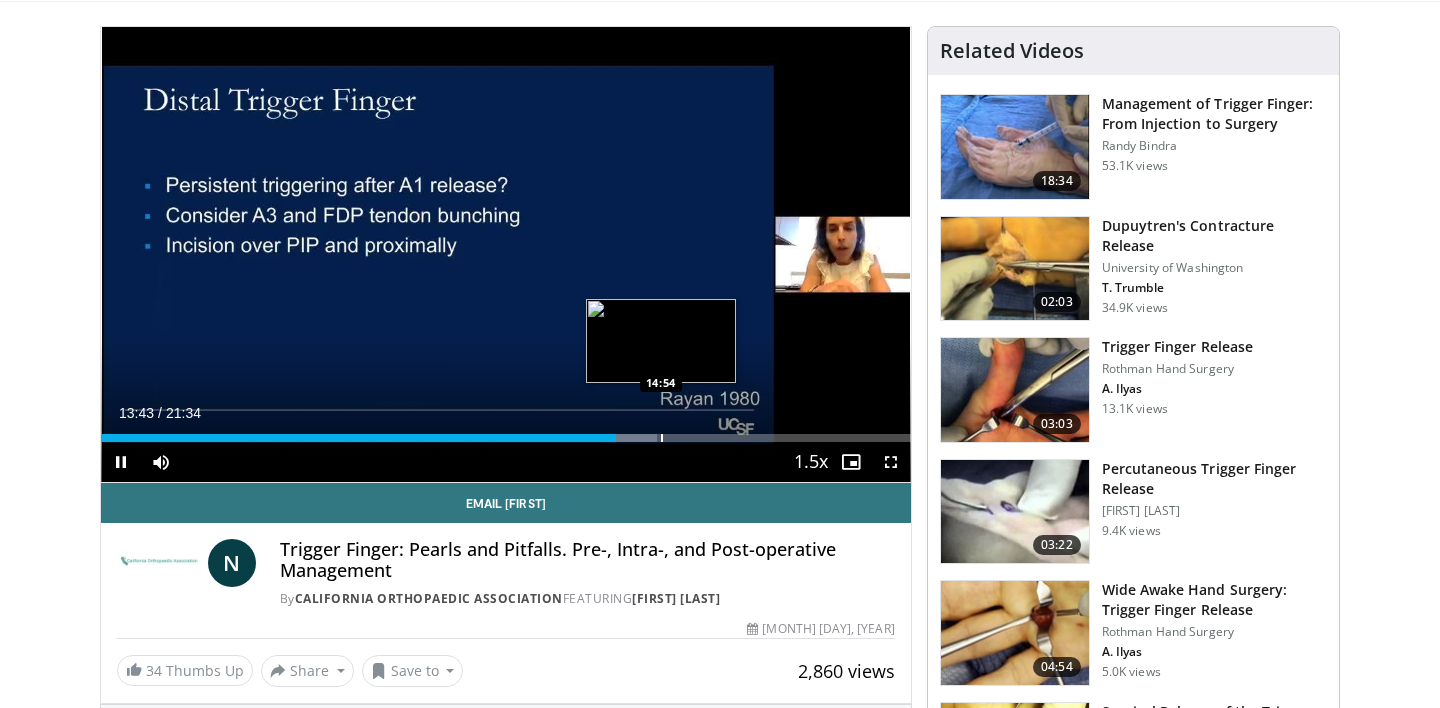 click at bounding box center [662, 438] 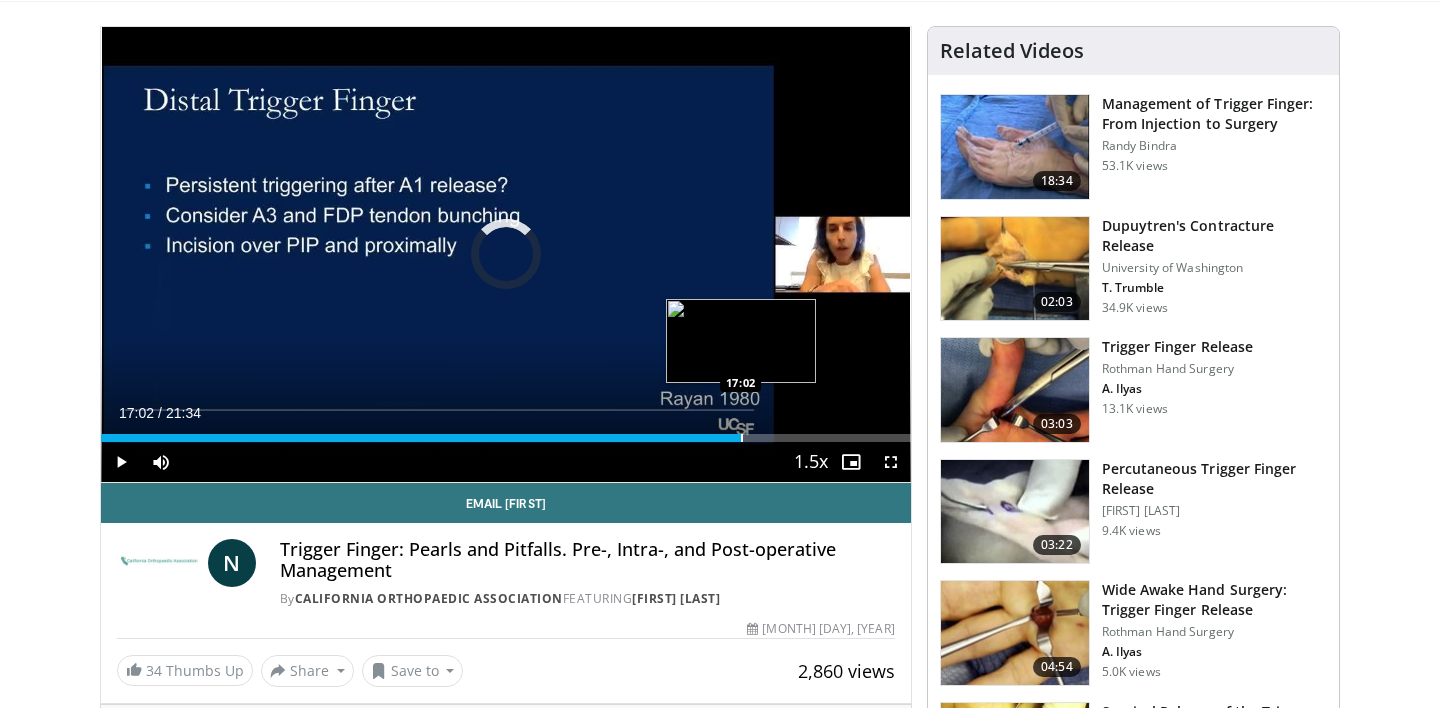 click at bounding box center [742, 438] 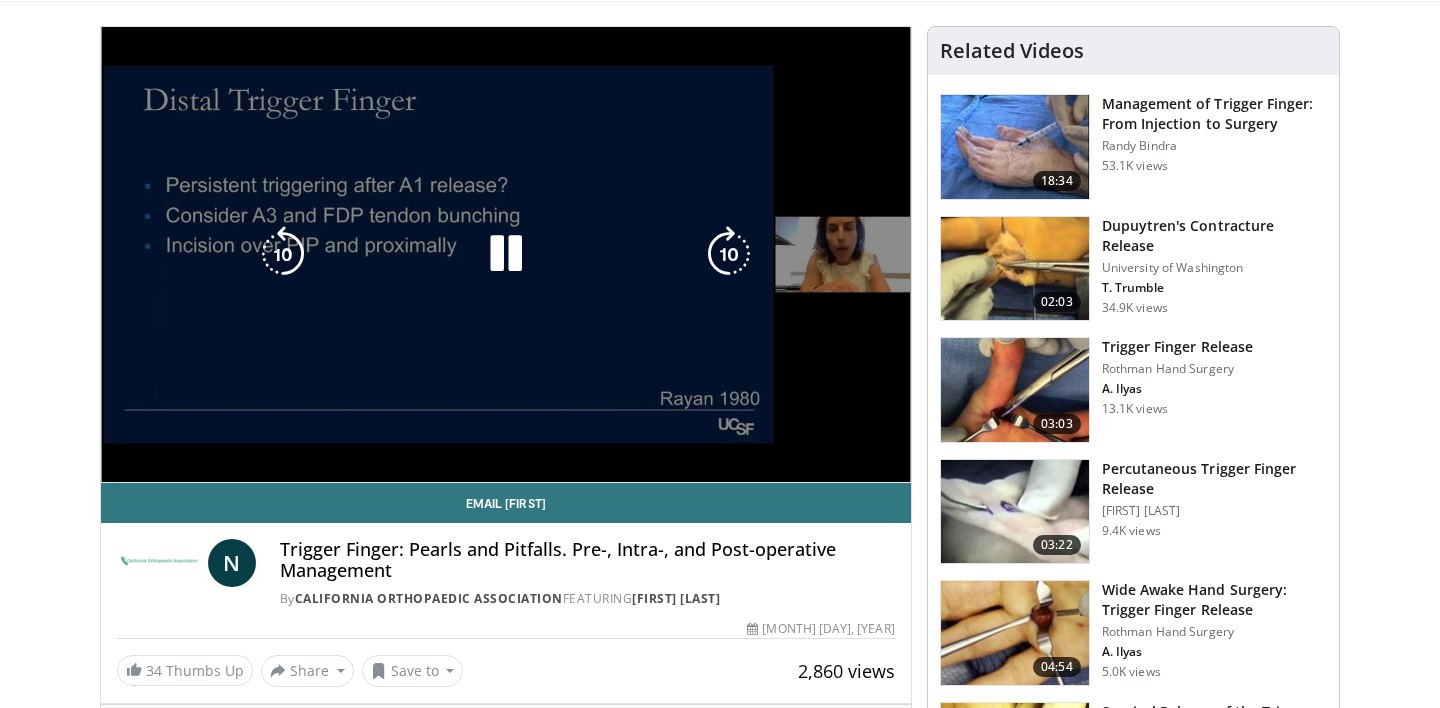 click on "30 seconds
Tap to unmute" at bounding box center [506, 254] 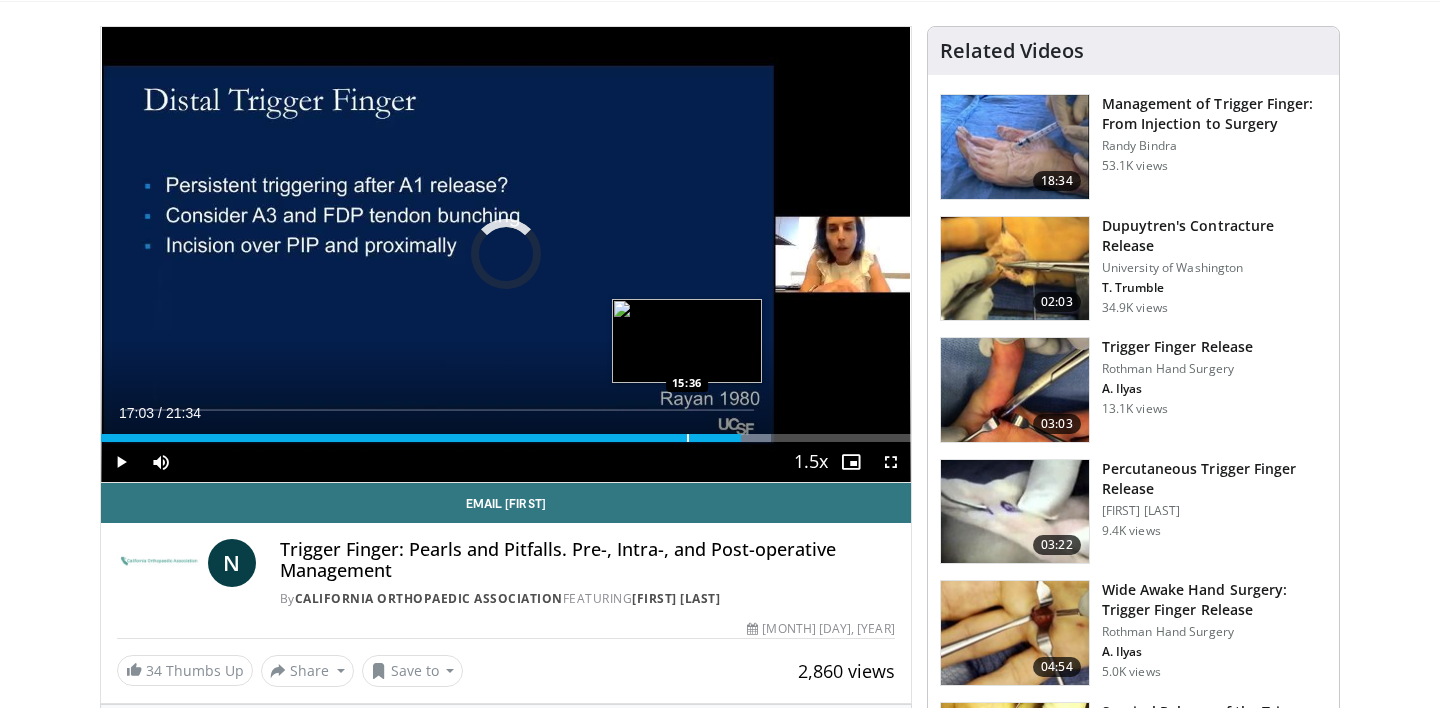 click at bounding box center (688, 438) 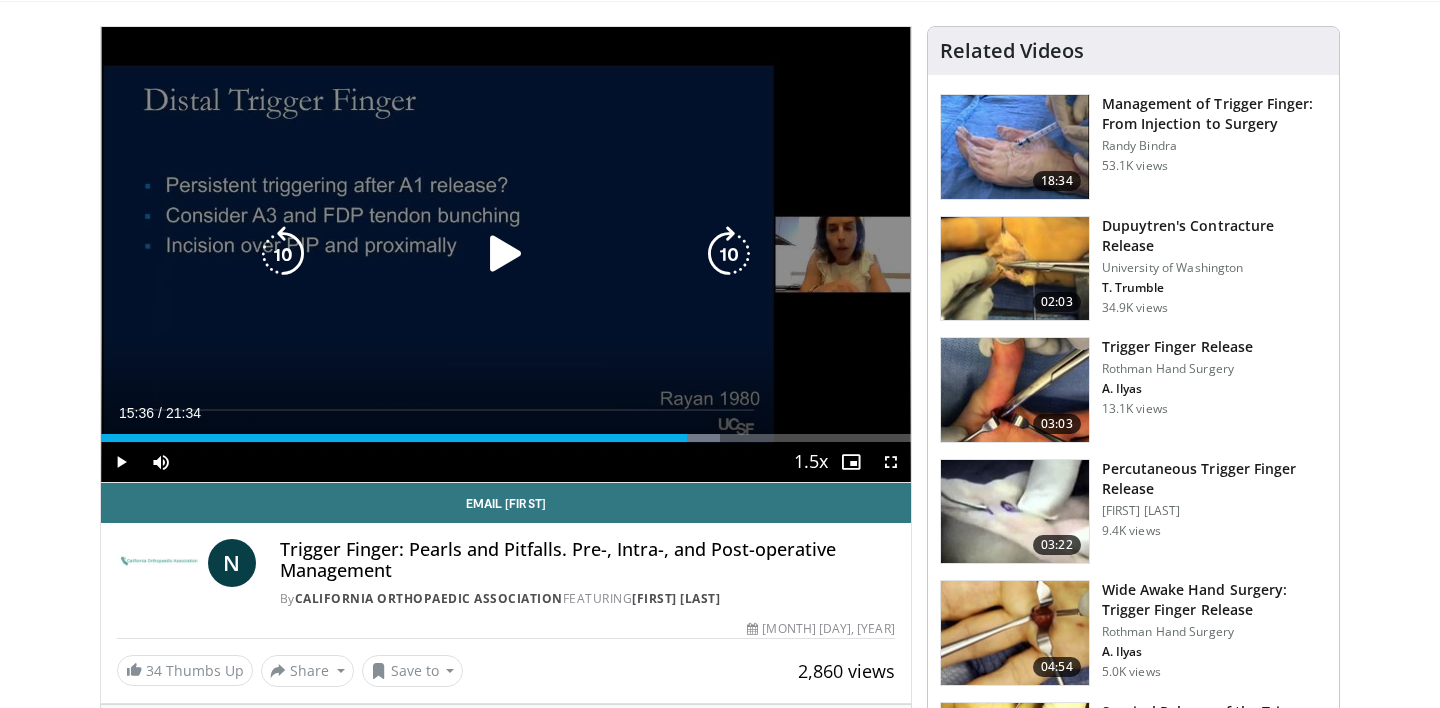 click on "30 seconds
Tap to unmute" at bounding box center [506, 254] 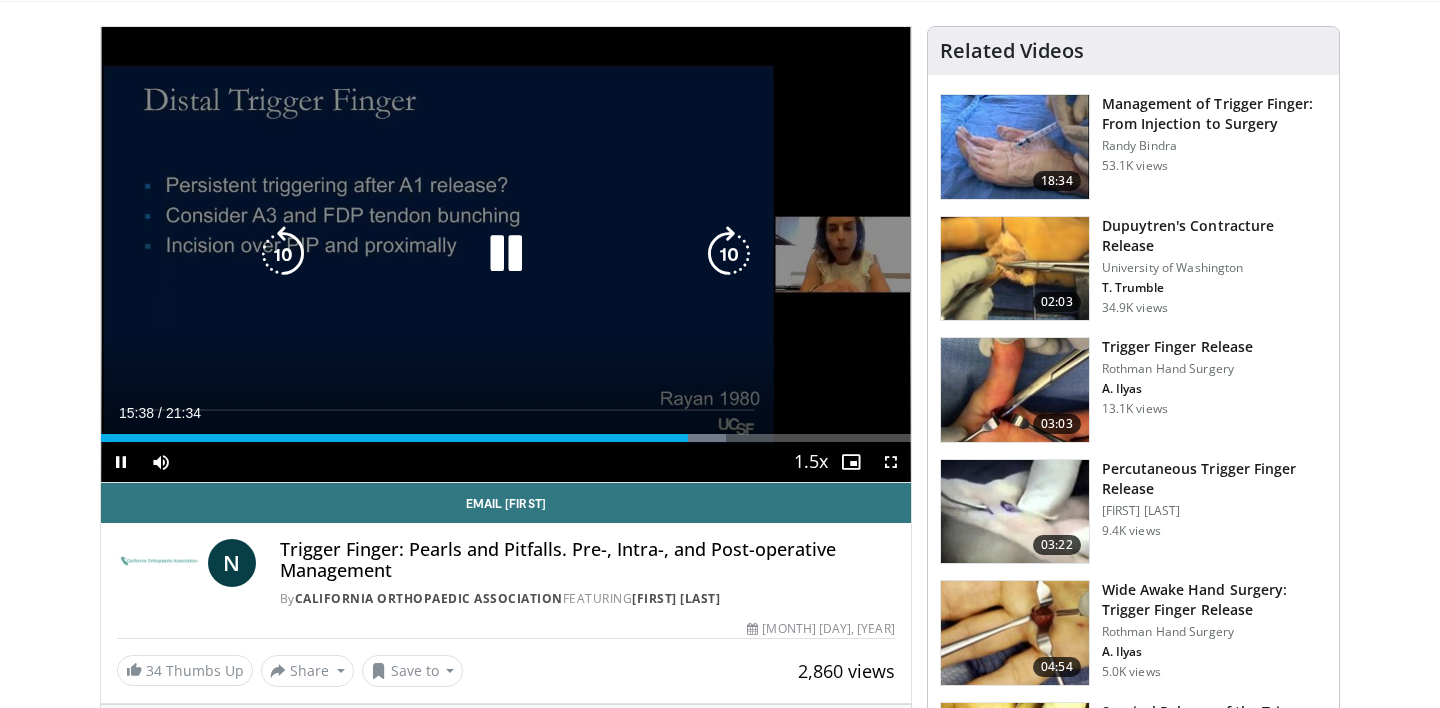 click at bounding box center [729, 254] 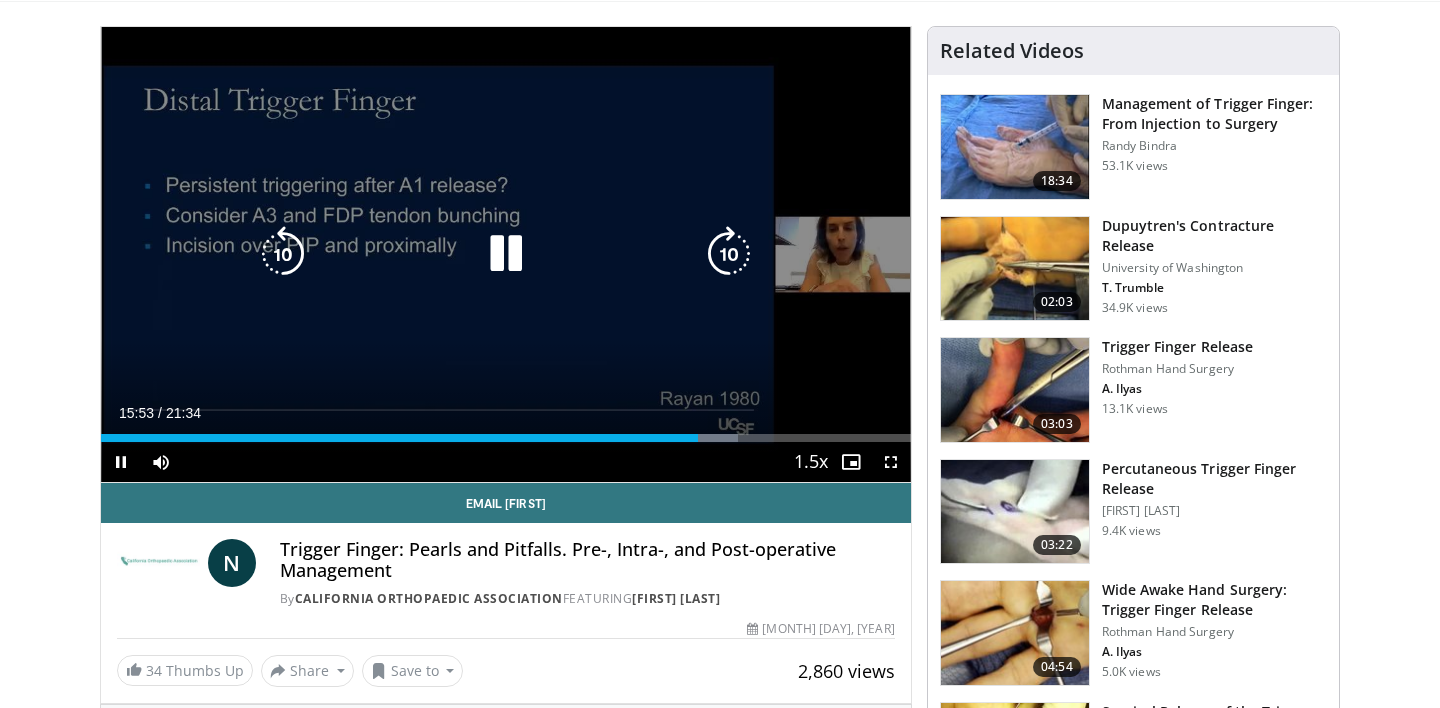 click at bounding box center [729, 254] 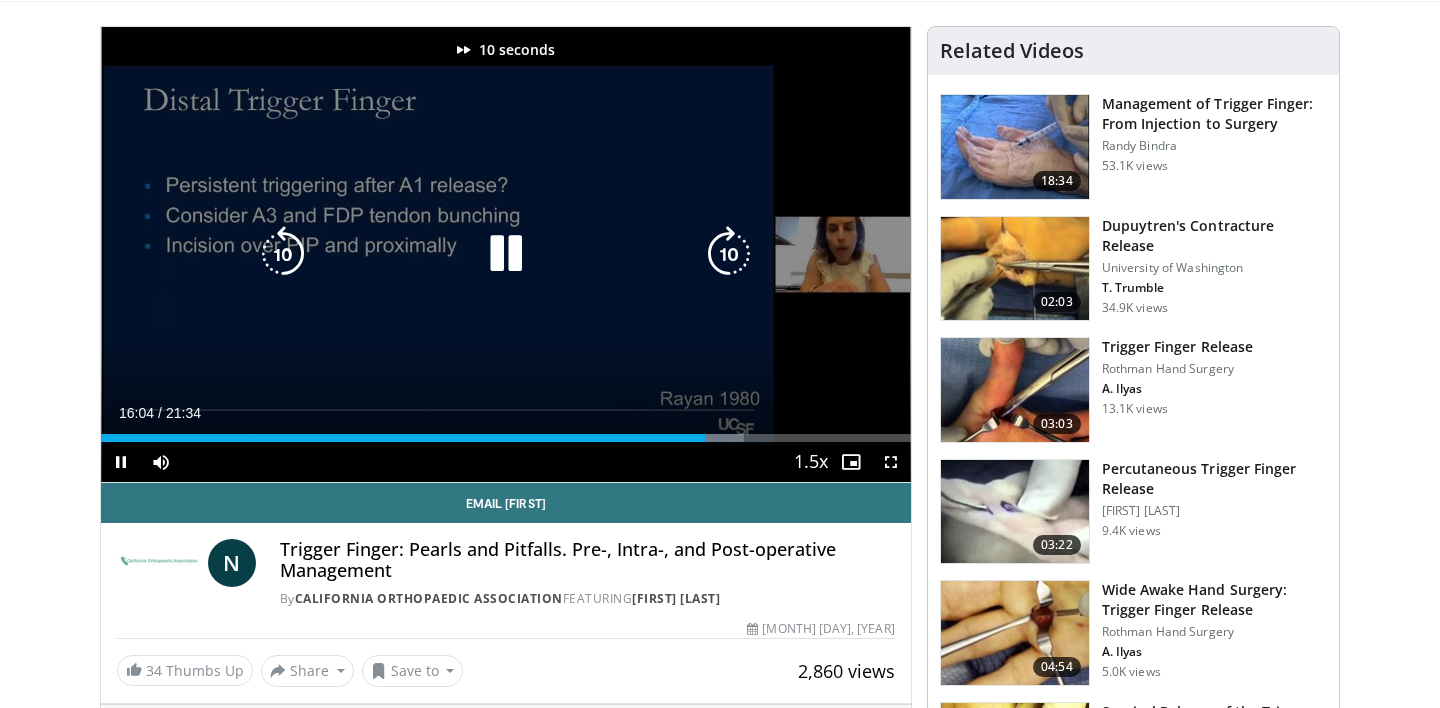 click at bounding box center [729, 254] 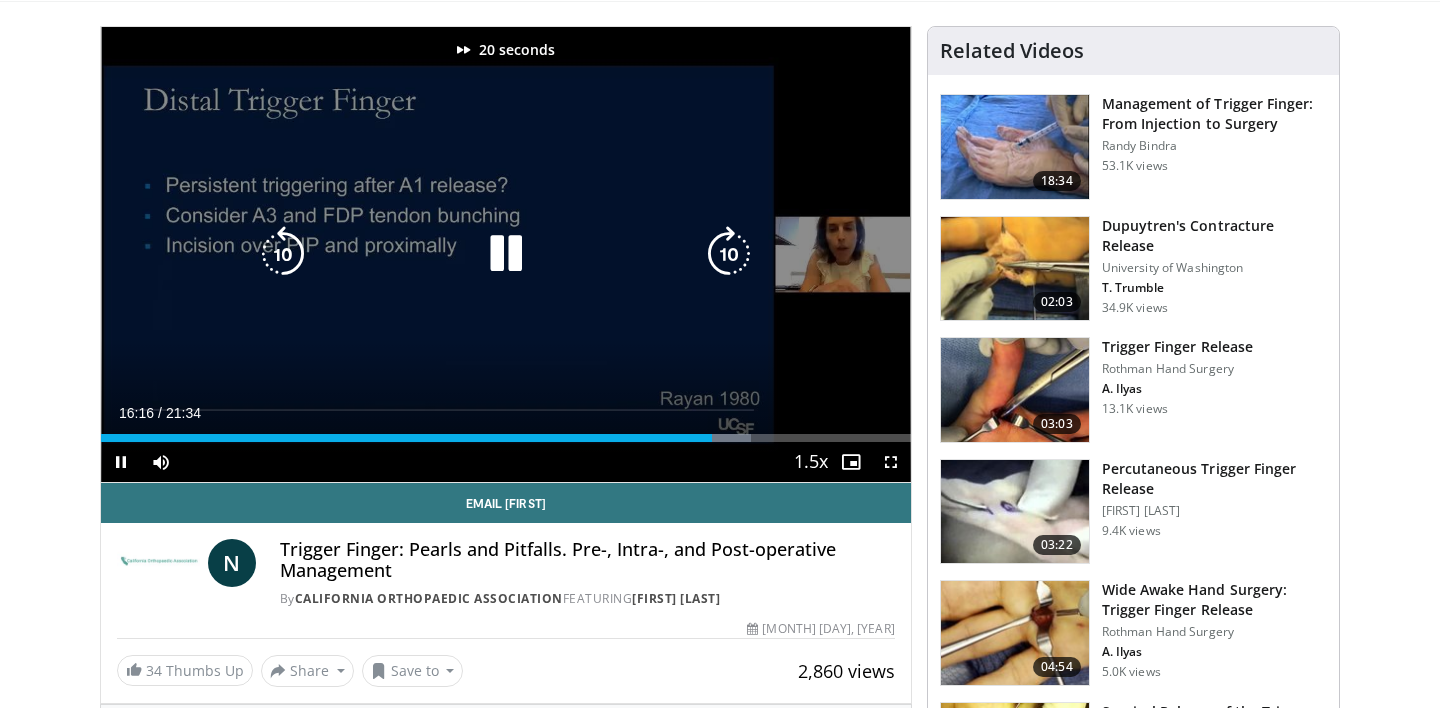 click at bounding box center [506, 254] 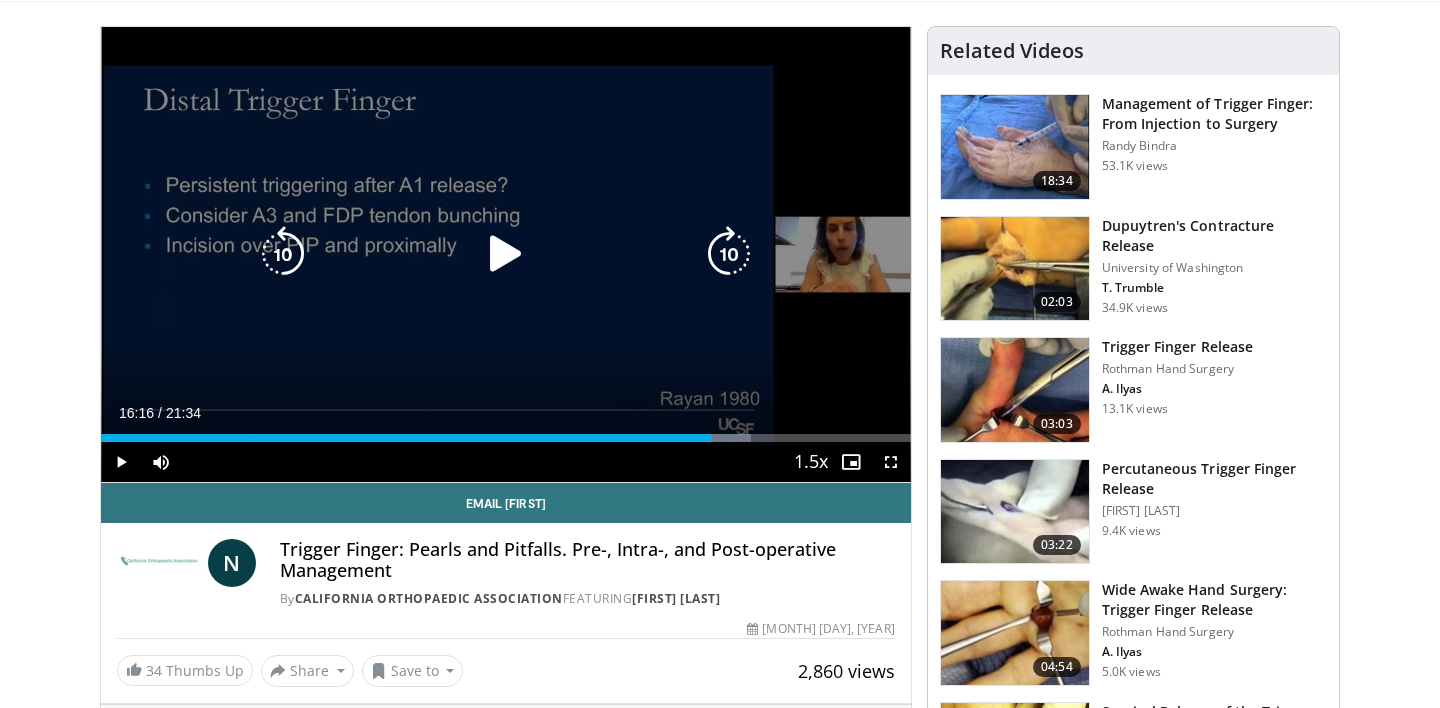 click at bounding box center (506, 254) 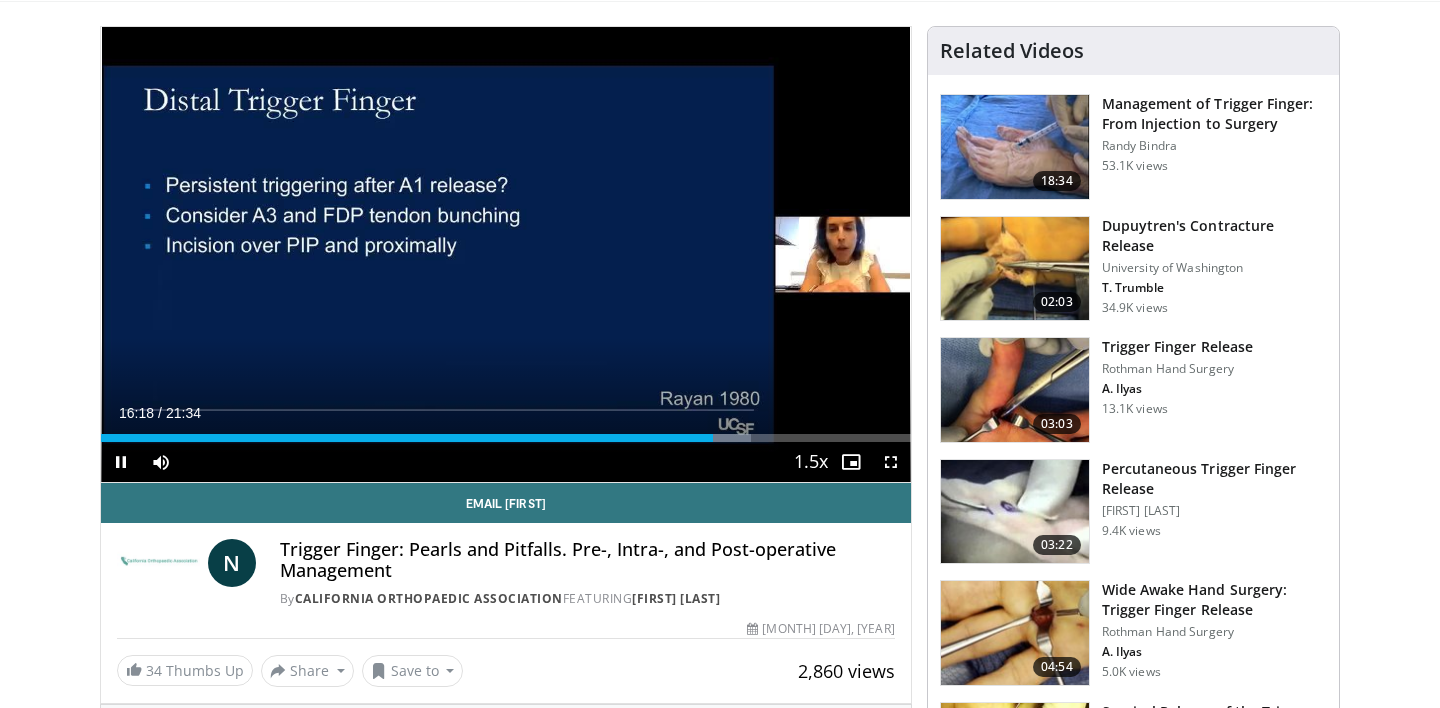 click on "Current Time  [TIME] / Duration  [TIME] Pause Skip Backward Skip Forward Mute 0% Loaded :  80.24% [TIME] [TIME] Stream Type  LIVE Seek to live, currently behind live LIVE   1.5x Playback Rate 0.5x 0.75x 1x 1.25x 1.5x , selected 1.75x 2x Chapters Chapters Descriptions descriptions off , selected Captions captions settings , opens captions settings dialog captions off , selected Audio Track en (Main) , selected Fullscreen Enable picture-in-picture mode" at bounding box center (506, 462) 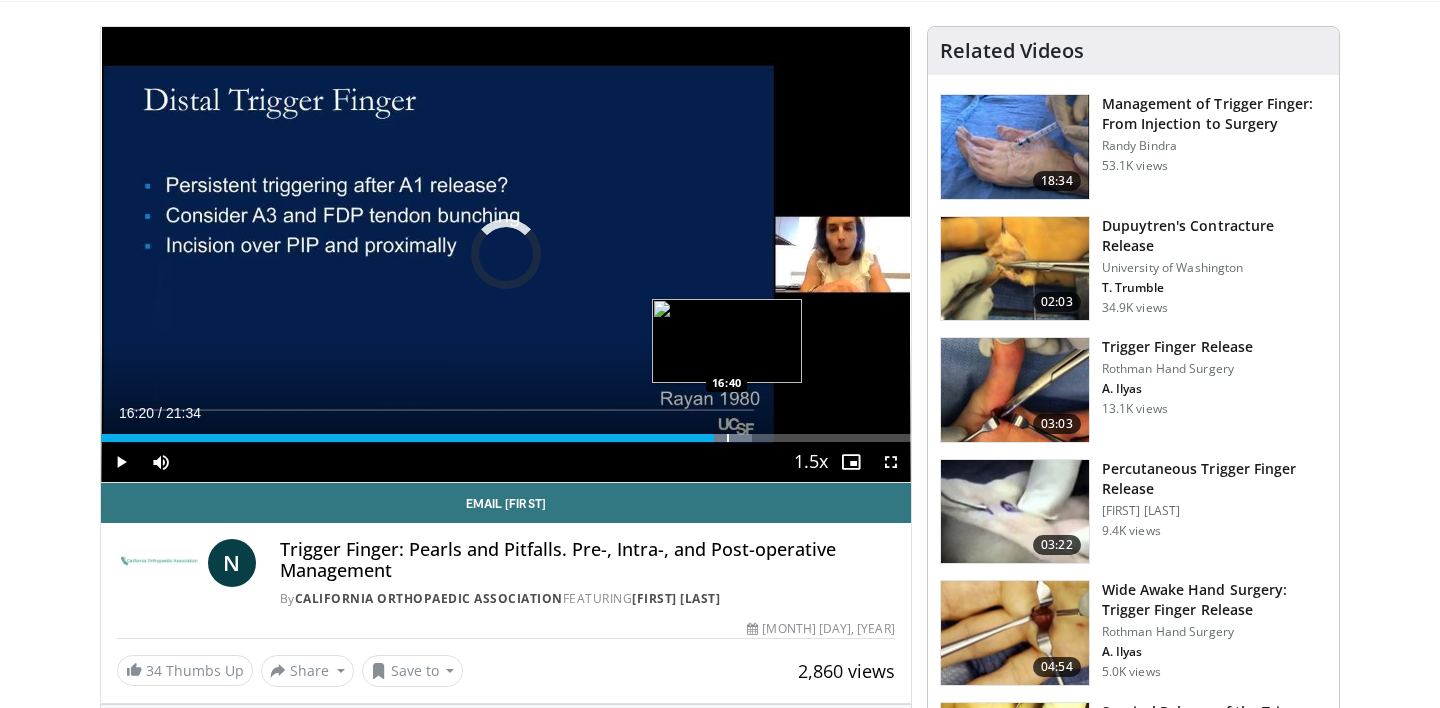click at bounding box center (722, 438) 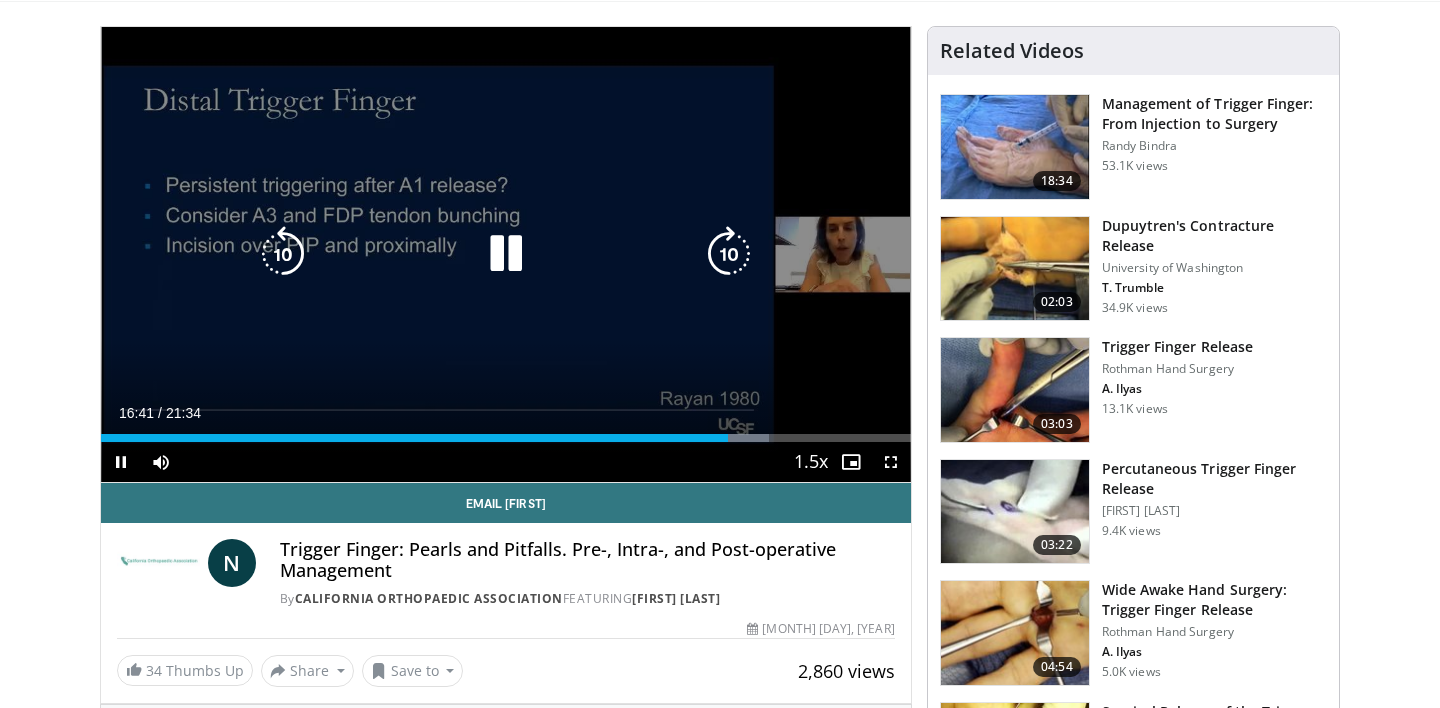 click at bounding box center [506, 254] 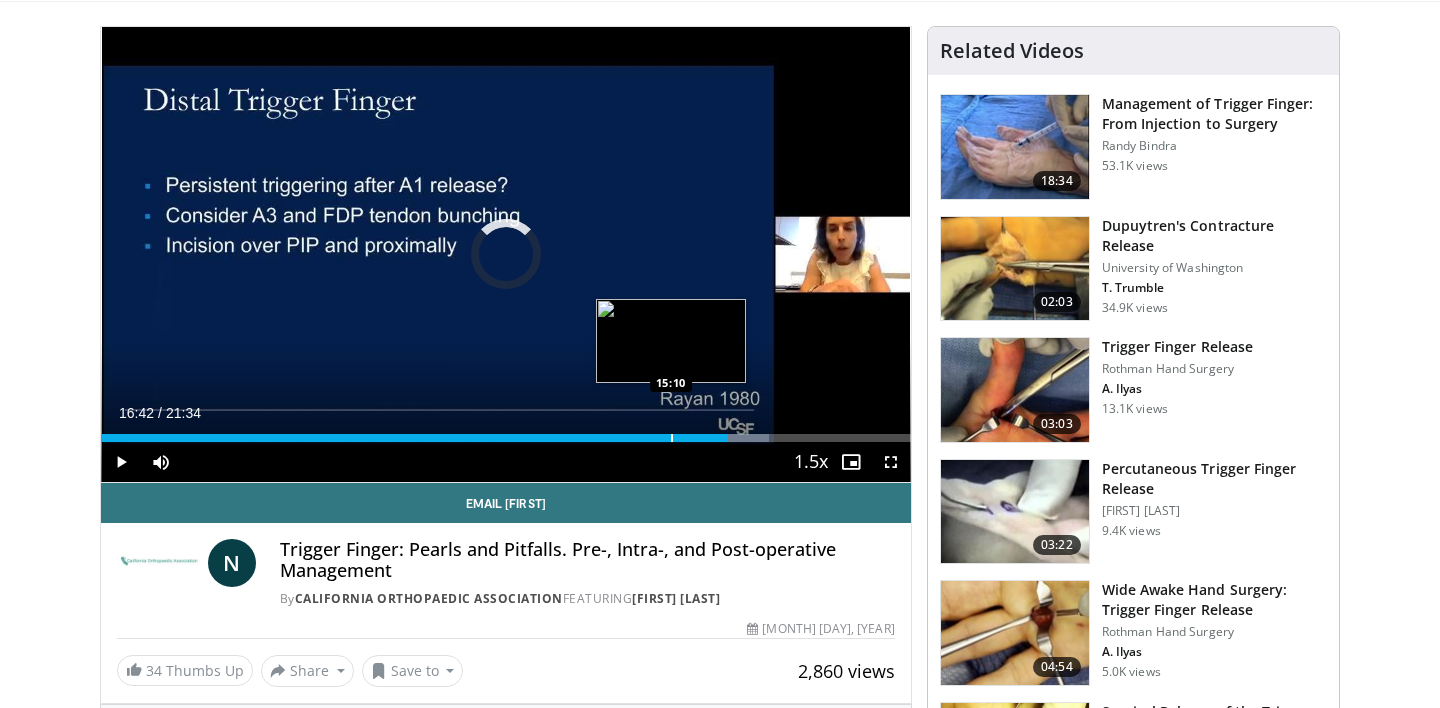 click at bounding box center (672, 438) 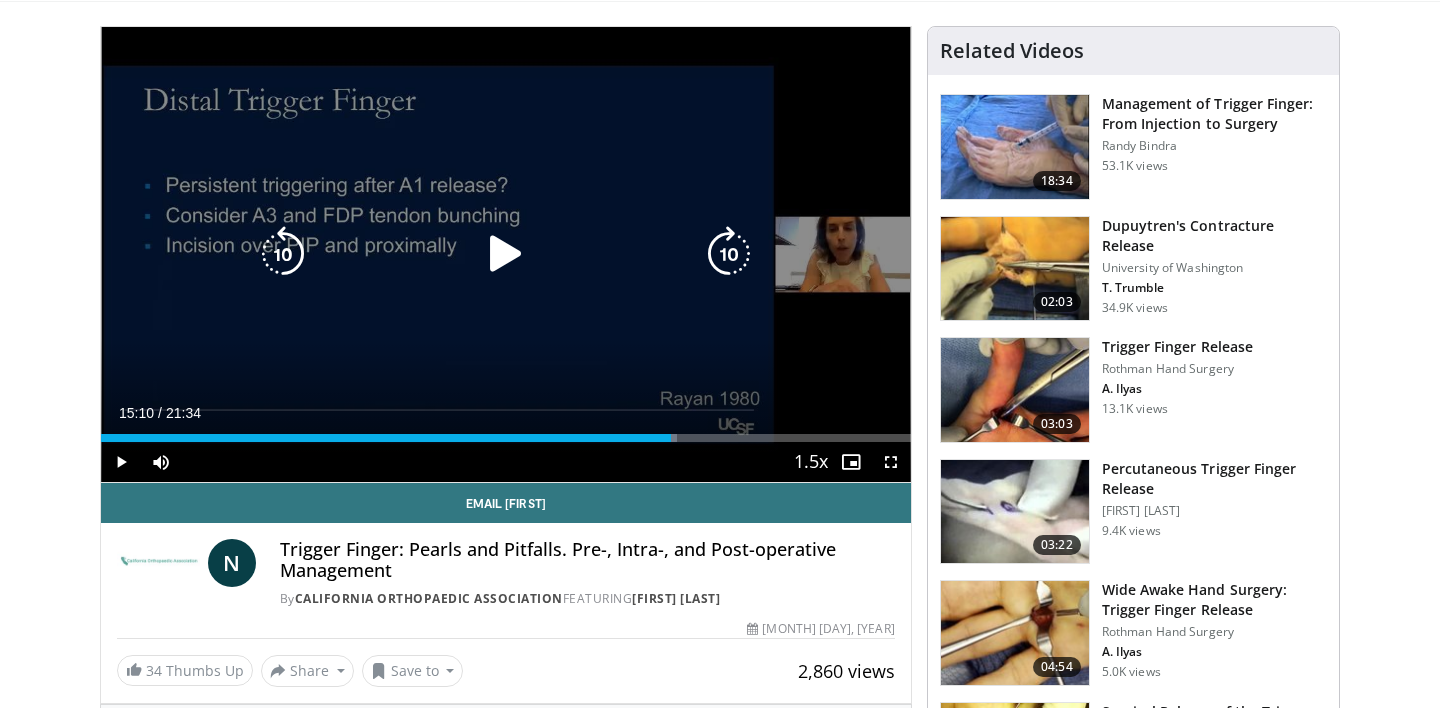 click at bounding box center [506, 254] 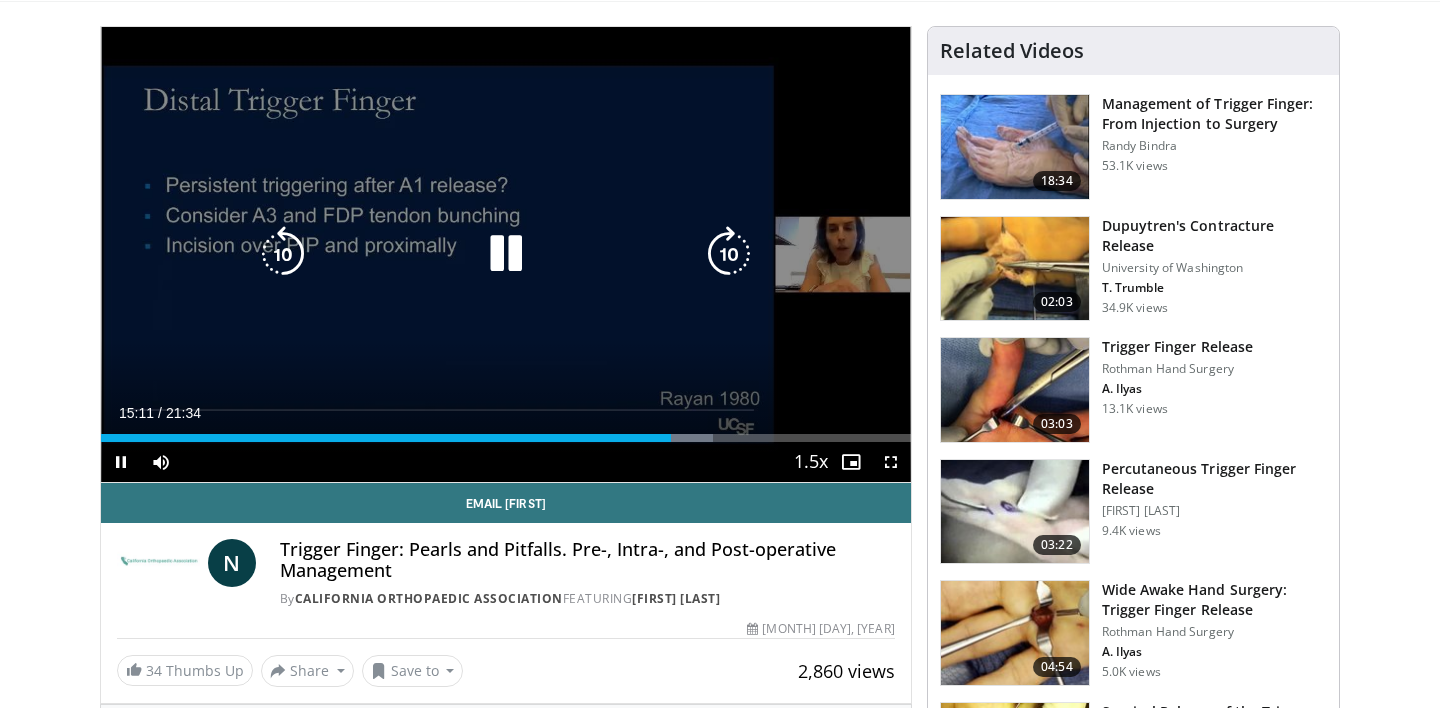 click at bounding box center (283, 254) 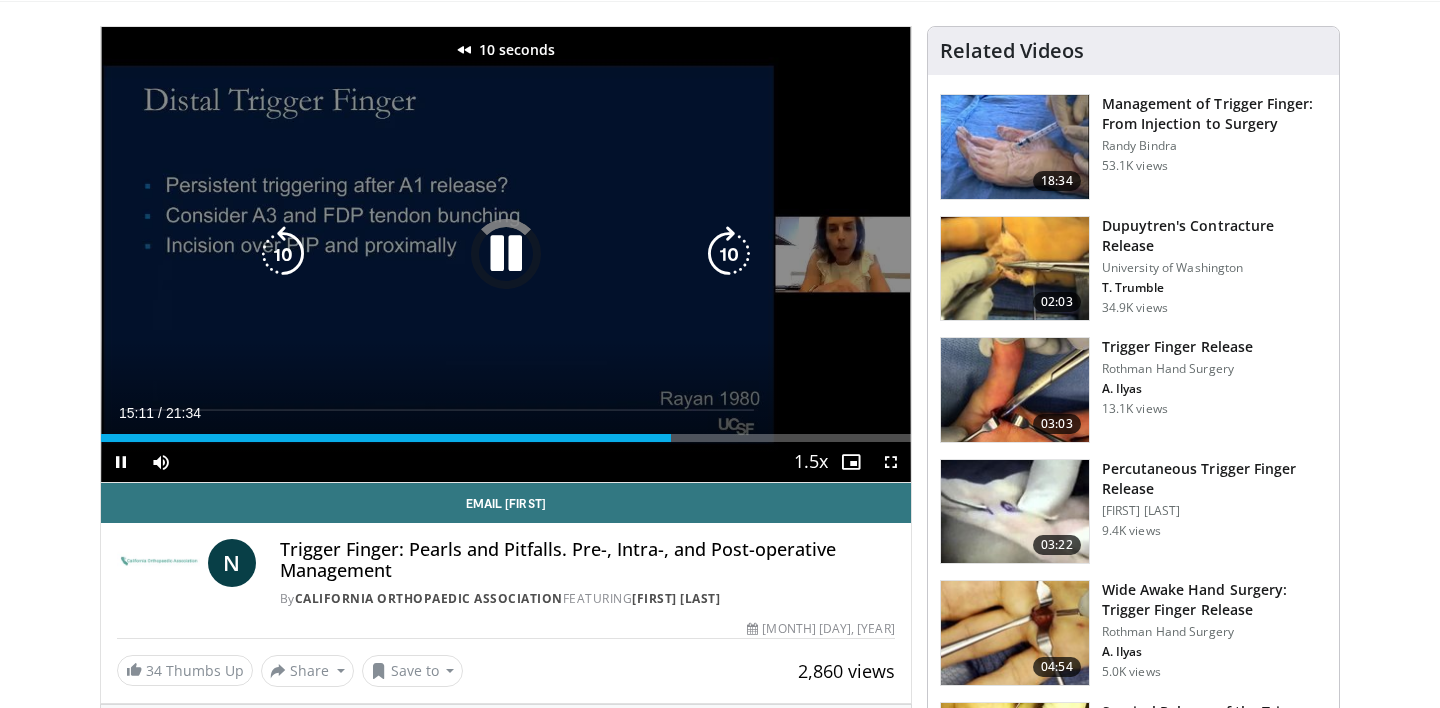 click at bounding box center (283, 254) 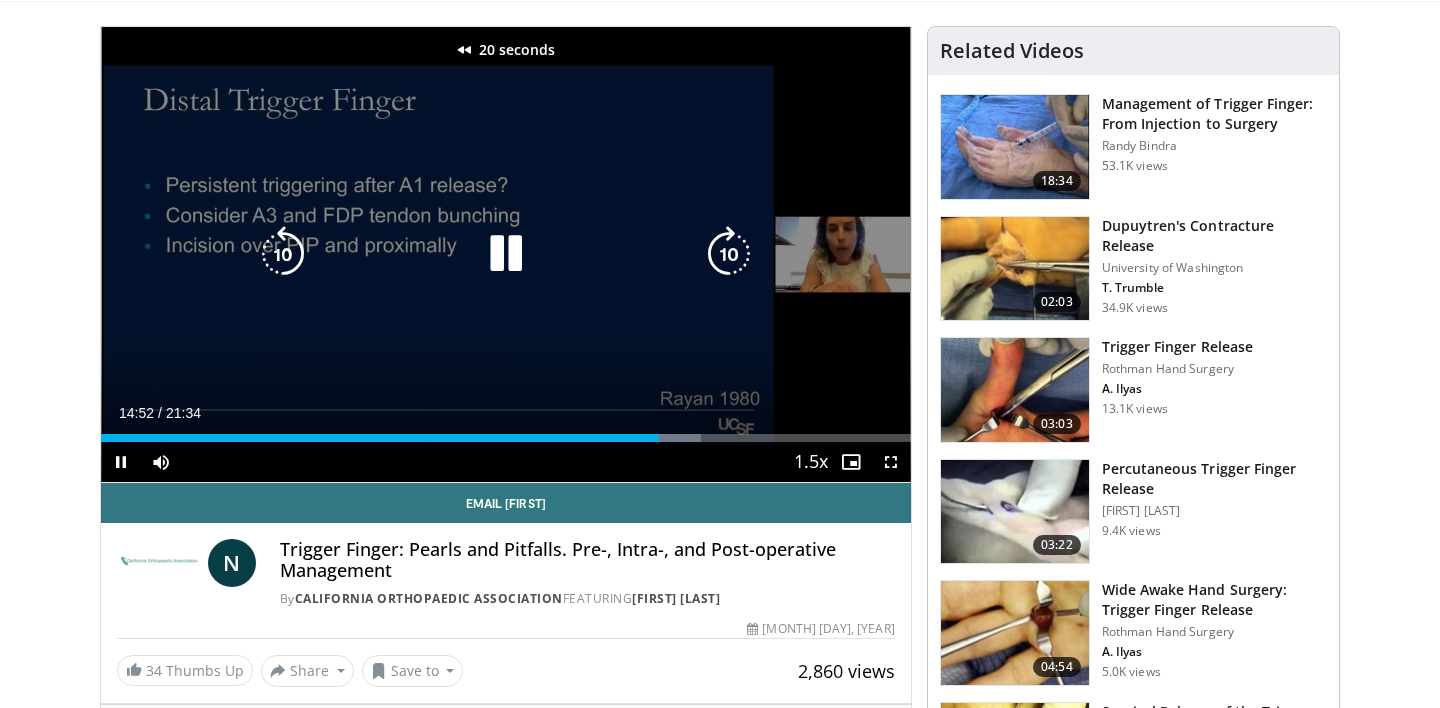 click at bounding box center (283, 254) 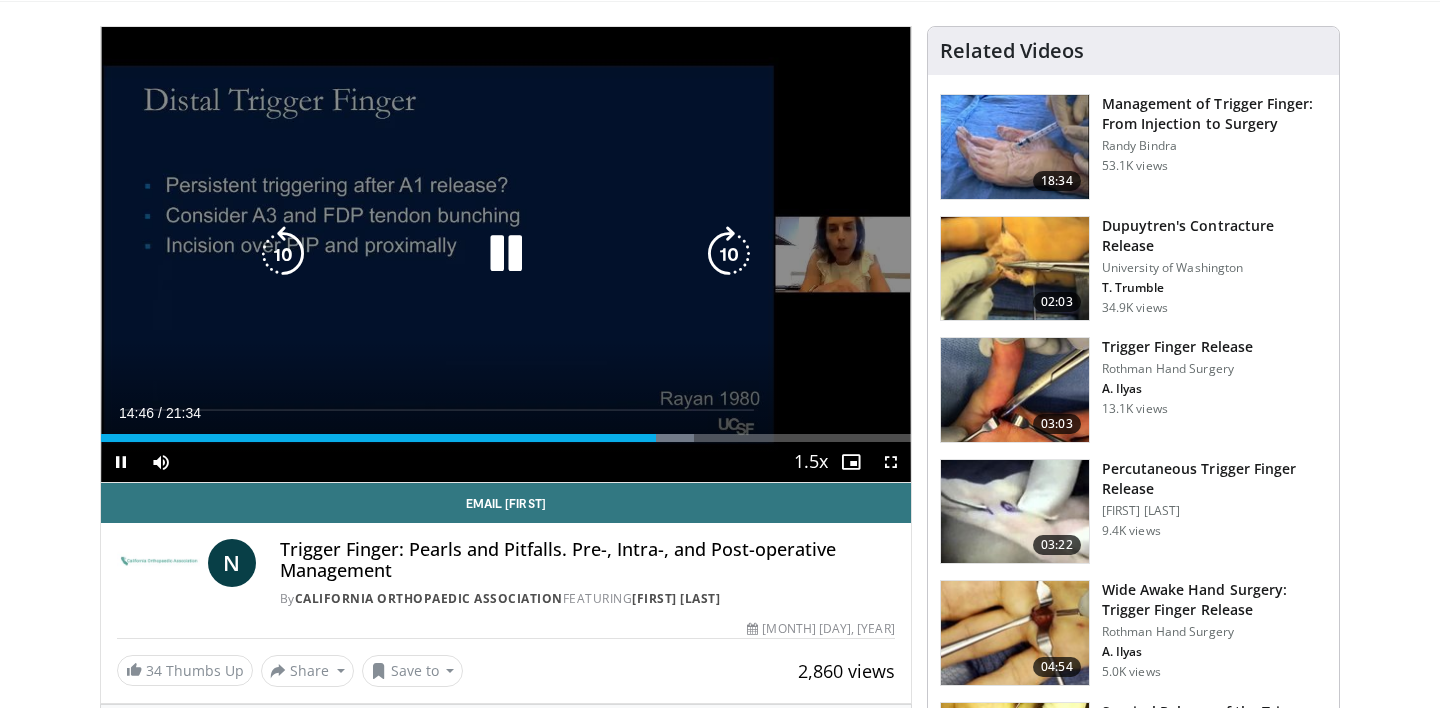 click at bounding box center [506, 254] 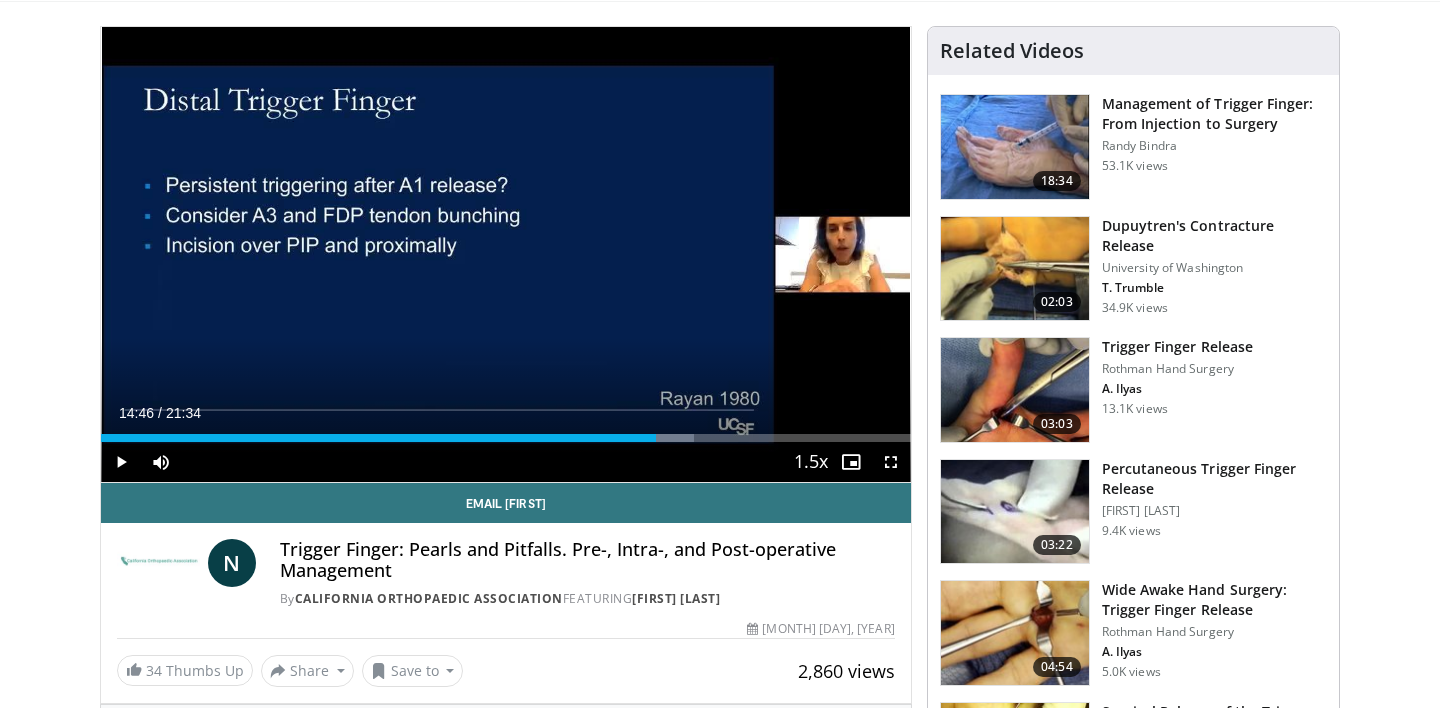 type 